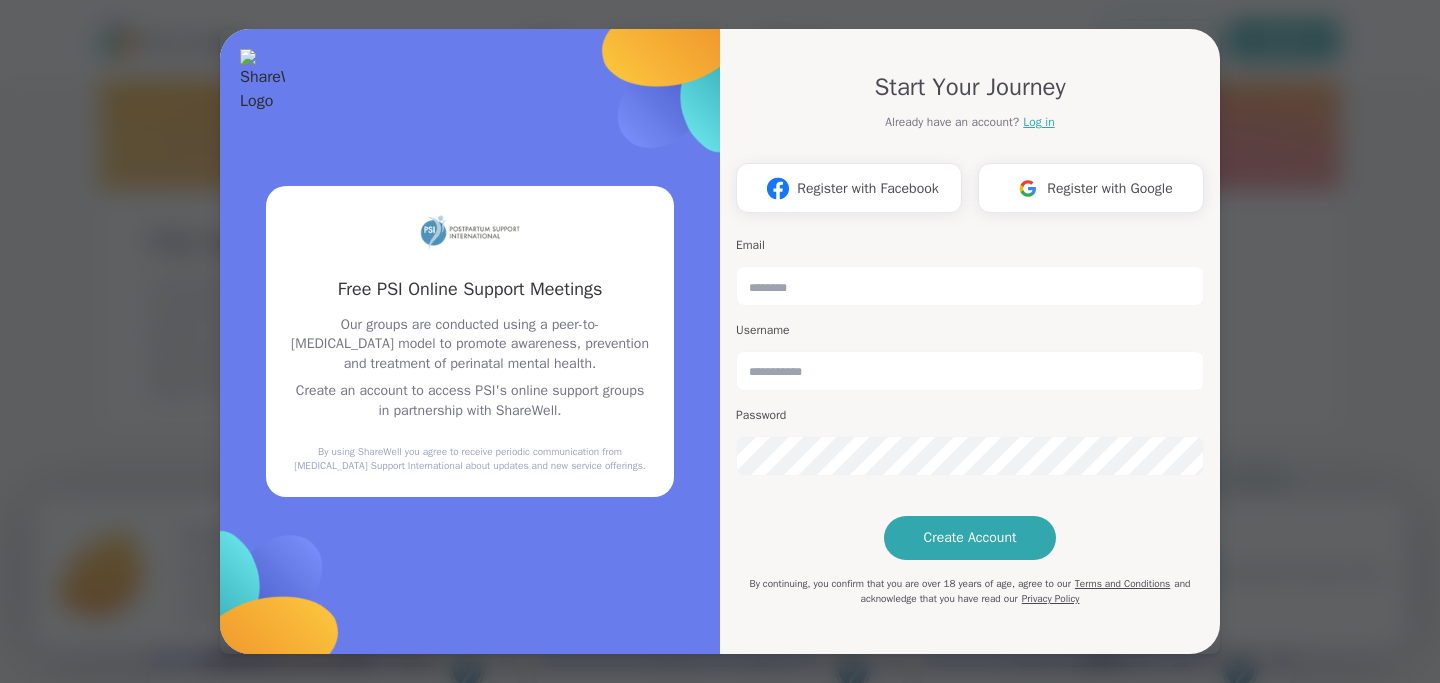 scroll, scrollTop: 0, scrollLeft: 0, axis: both 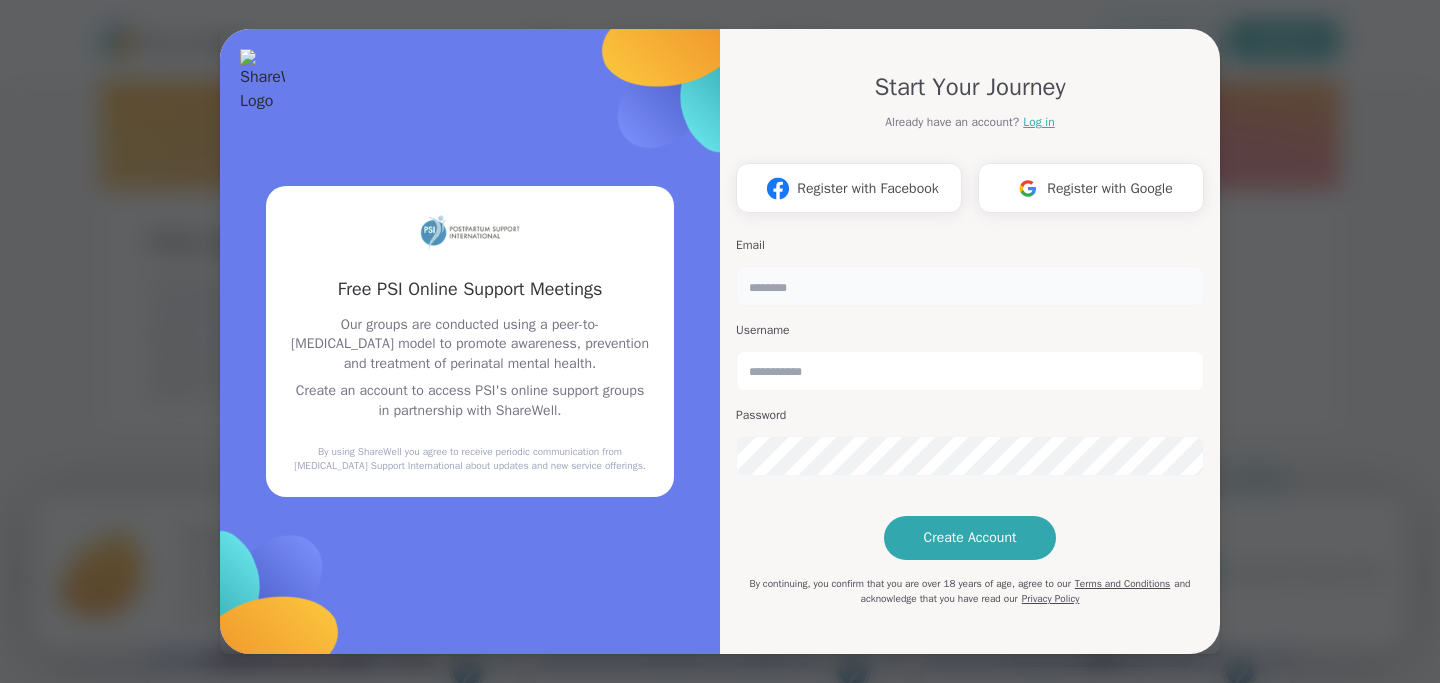 click at bounding box center [970, 286] 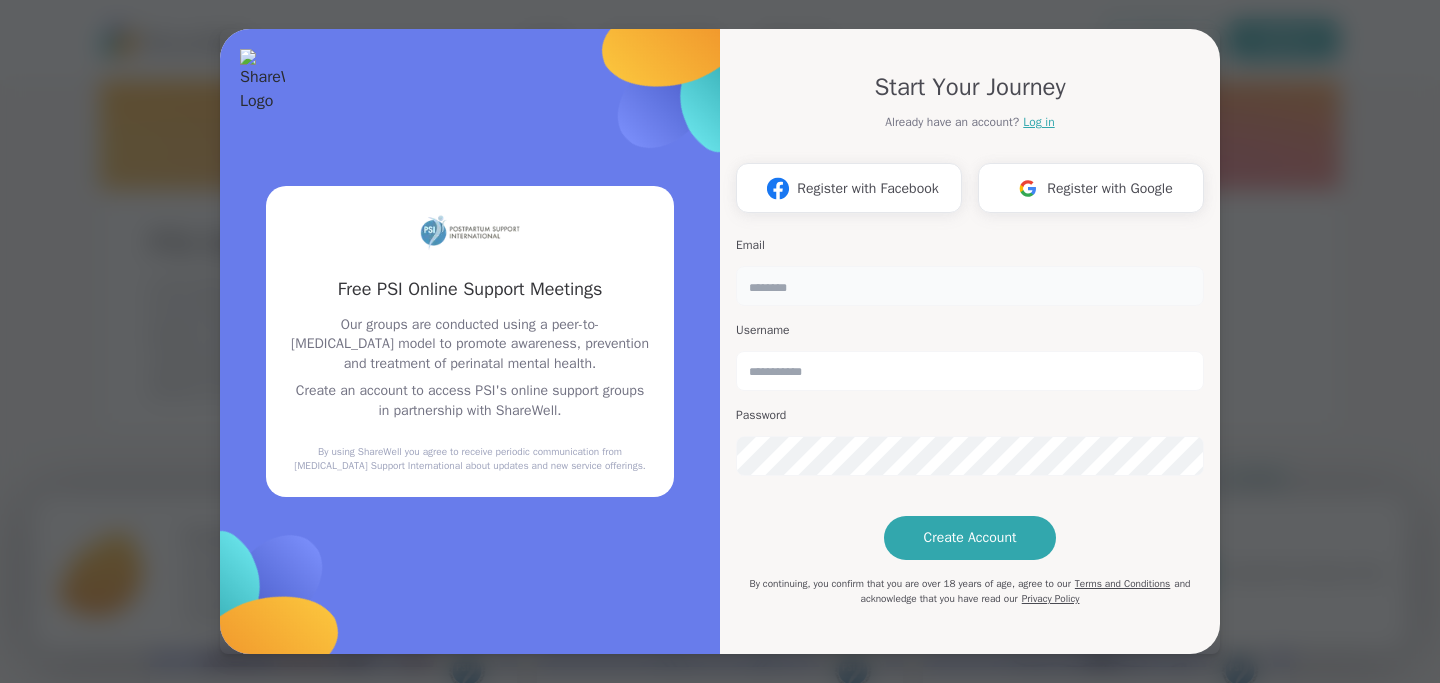 type on "**********" 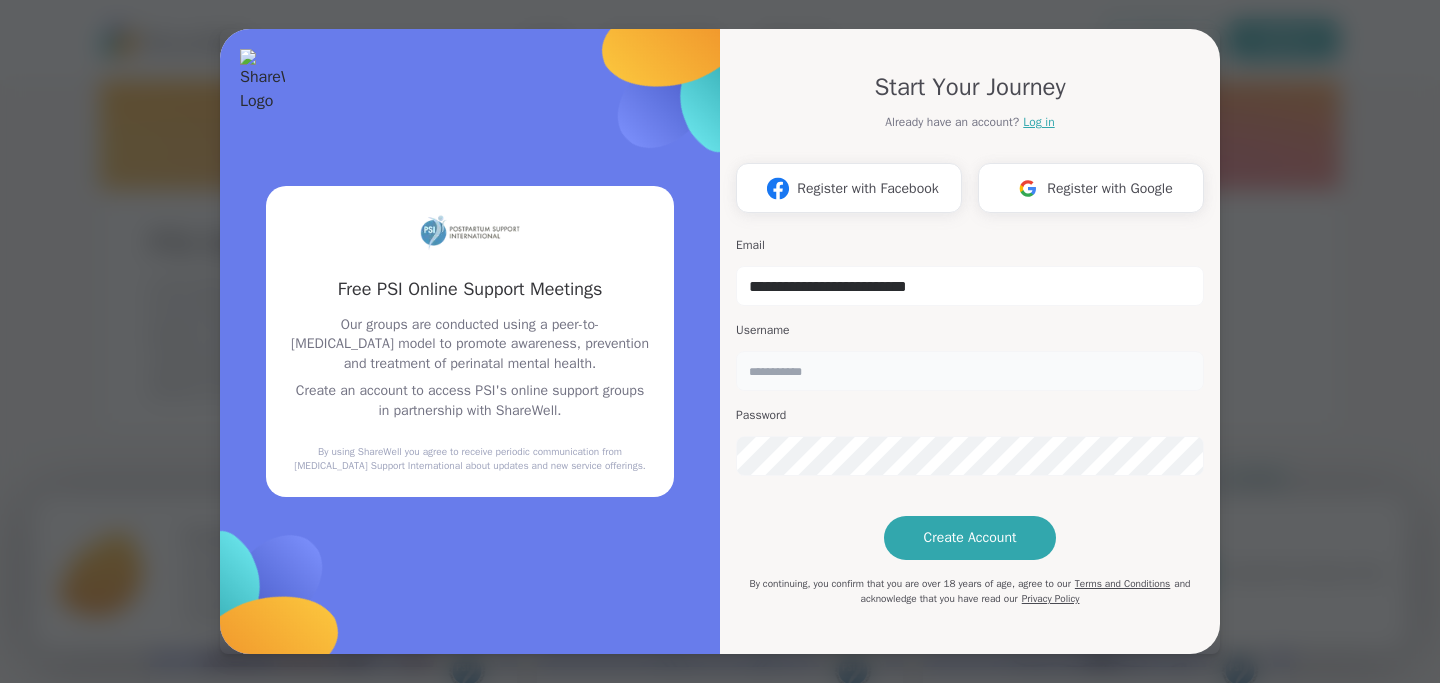 click at bounding box center [970, 371] 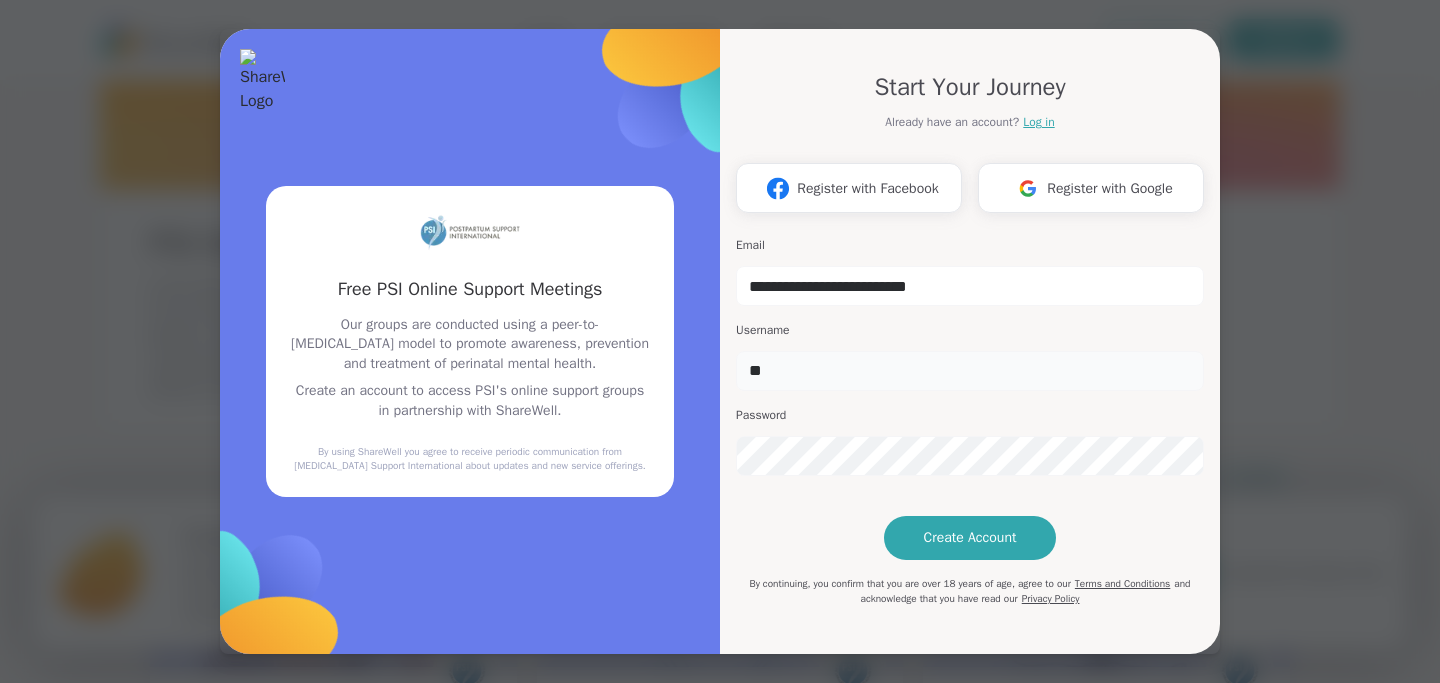 type on "*" 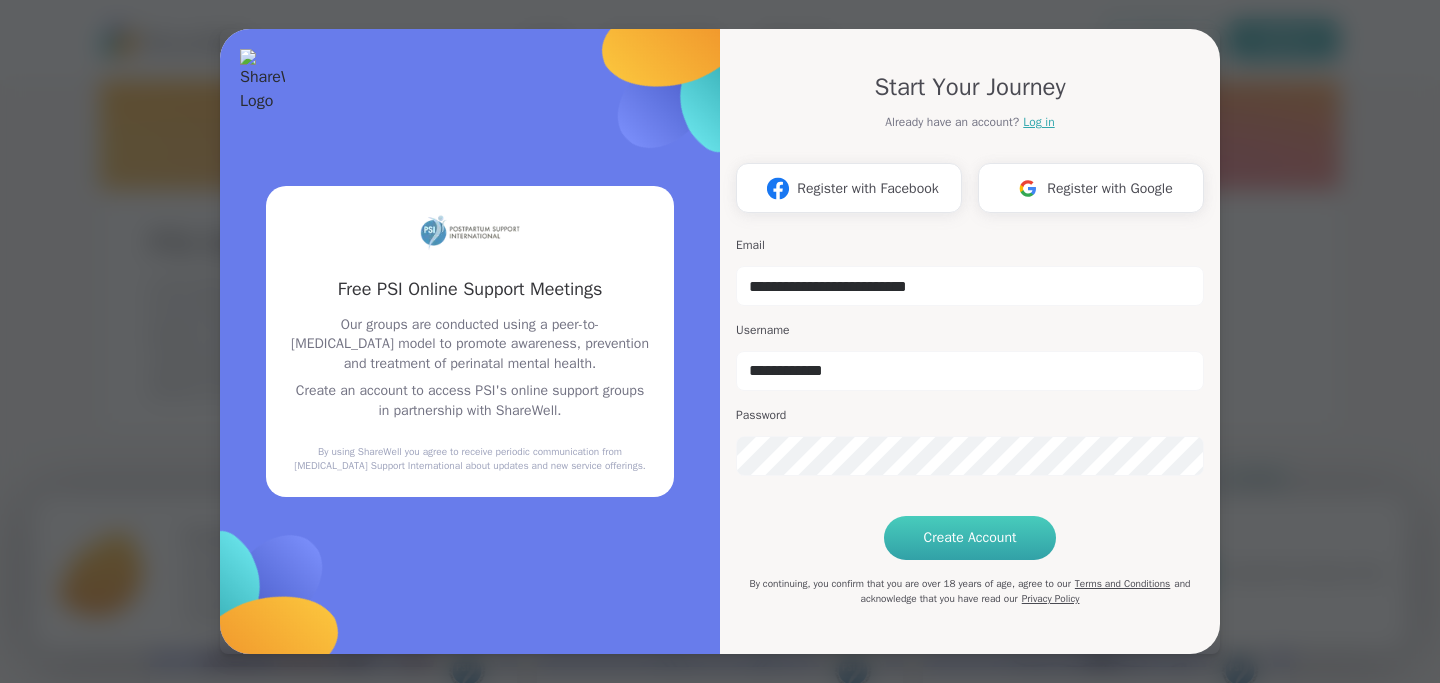 click on "Create Account" at bounding box center [970, 538] 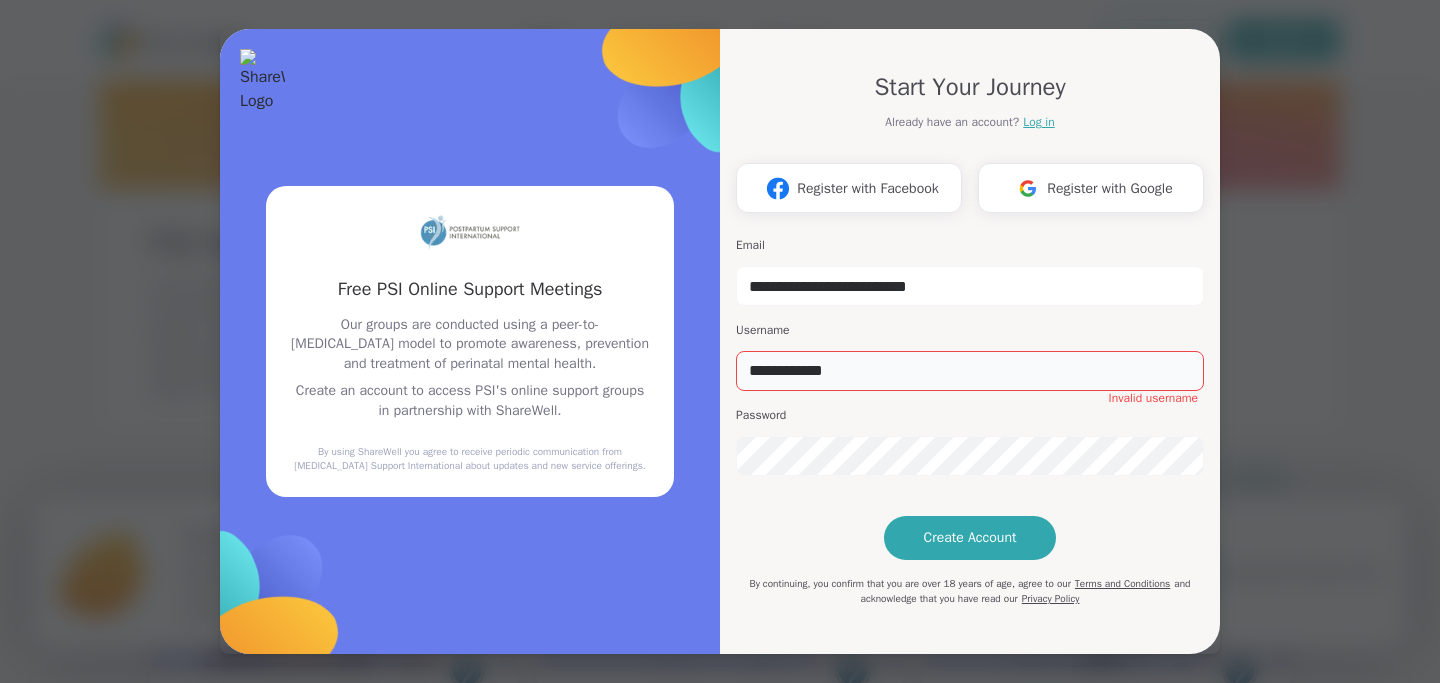 click on "**********" at bounding box center [970, 371] 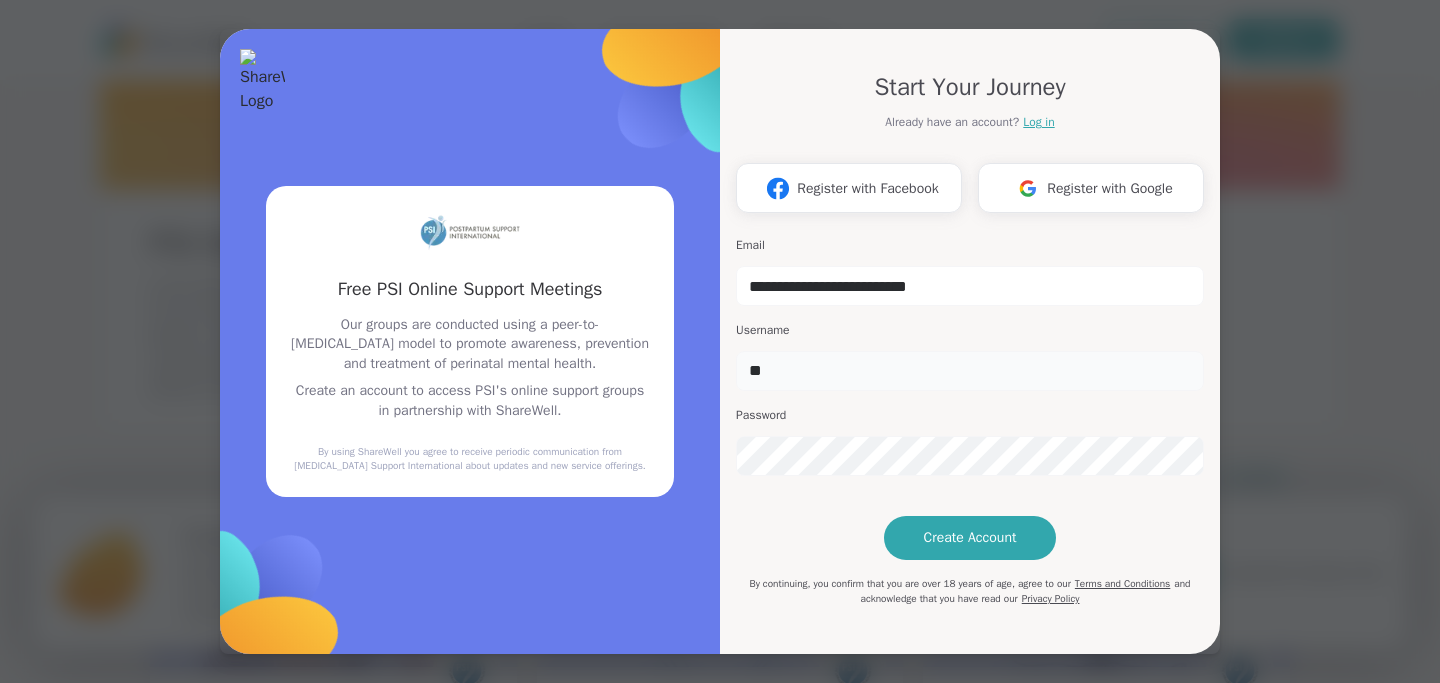 type on "*" 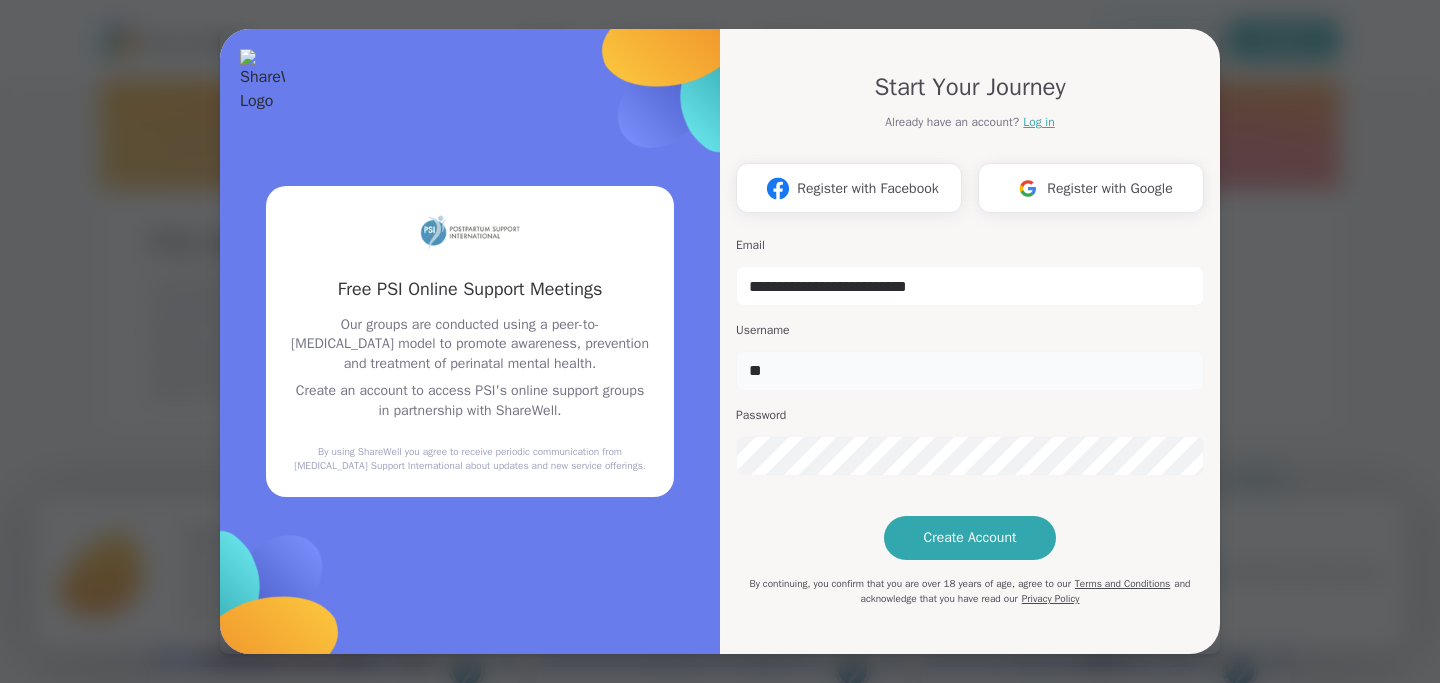 type on "*" 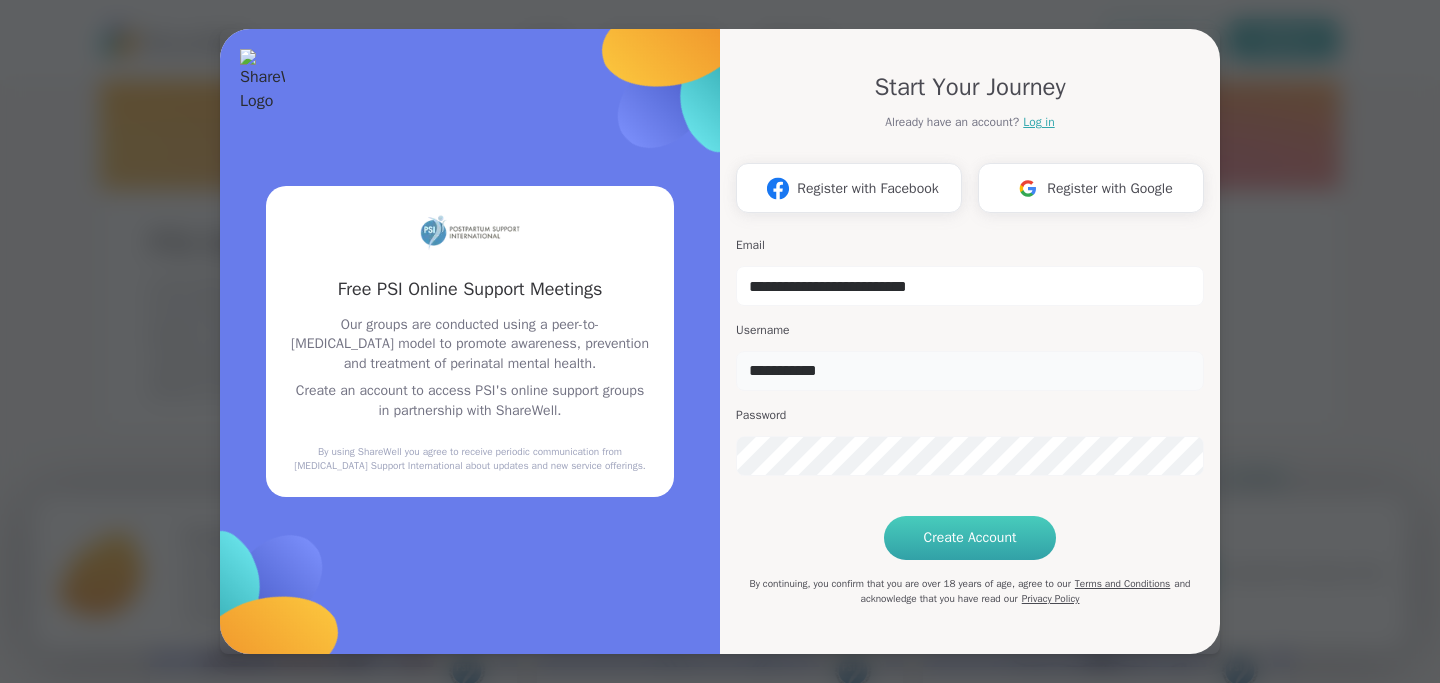 type on "**********" 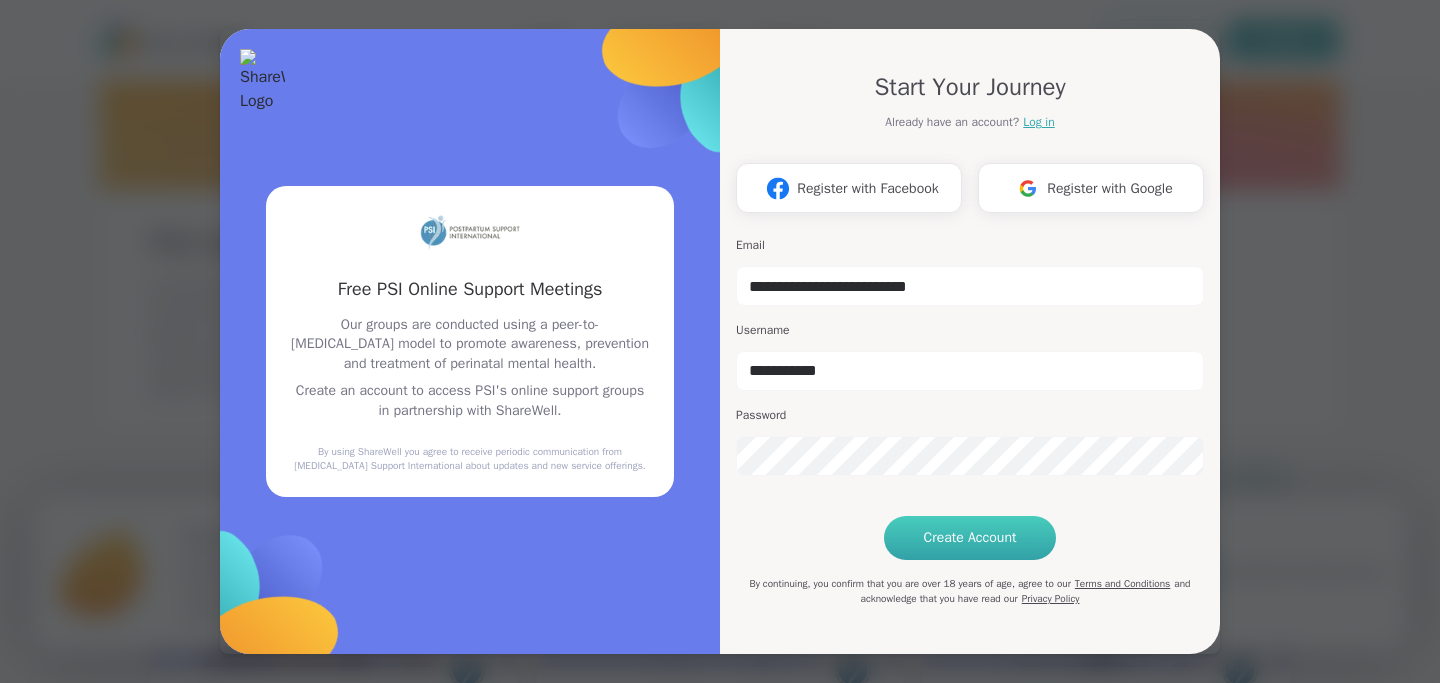 click on "Create Account" at bounding box center (970, 538) 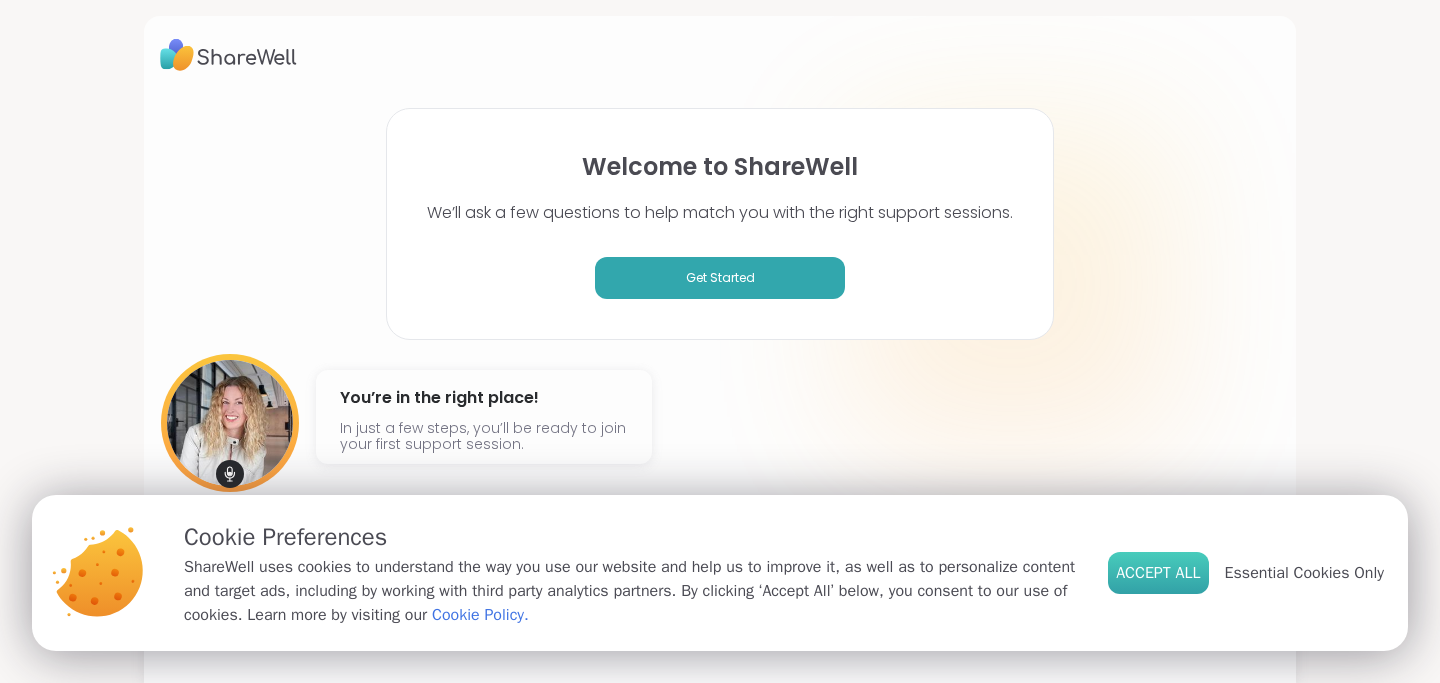 click on "Accept All" at bounding box center (1158, 573) 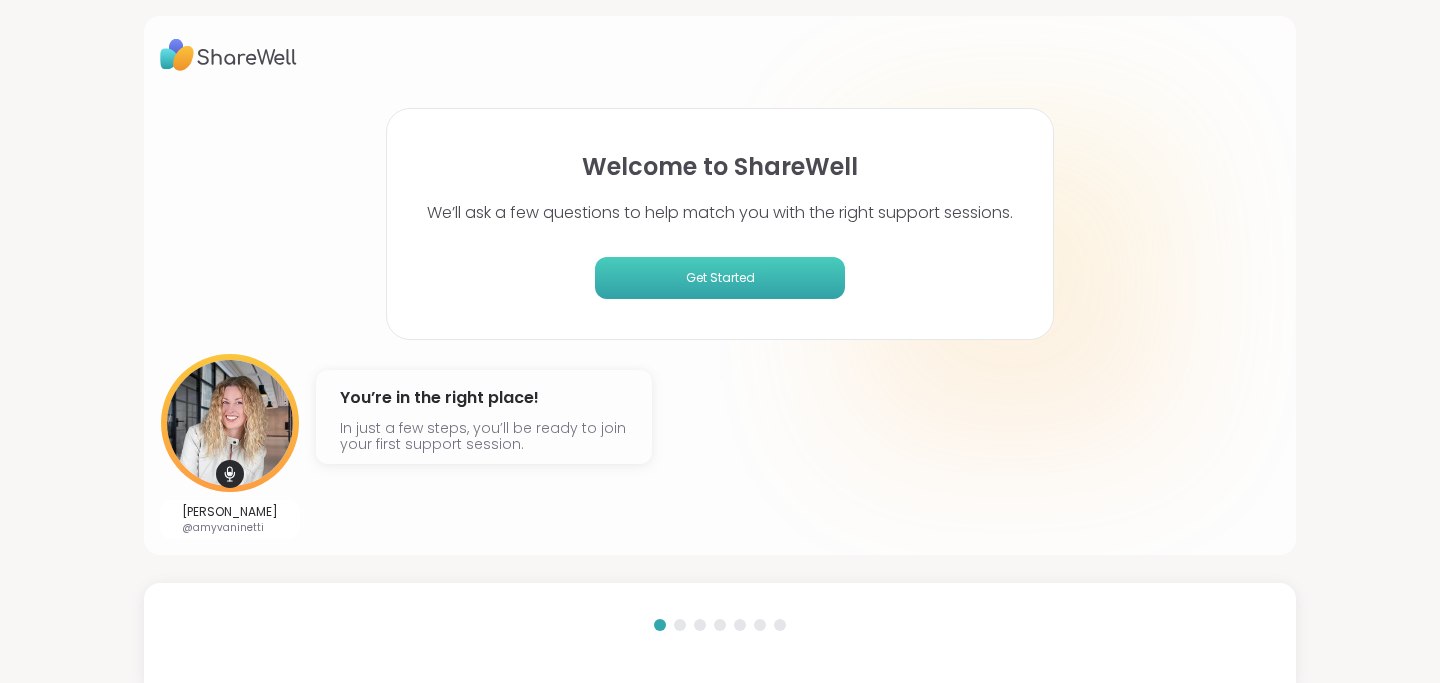 click on "Get Started" at bounding box center [720, 278] 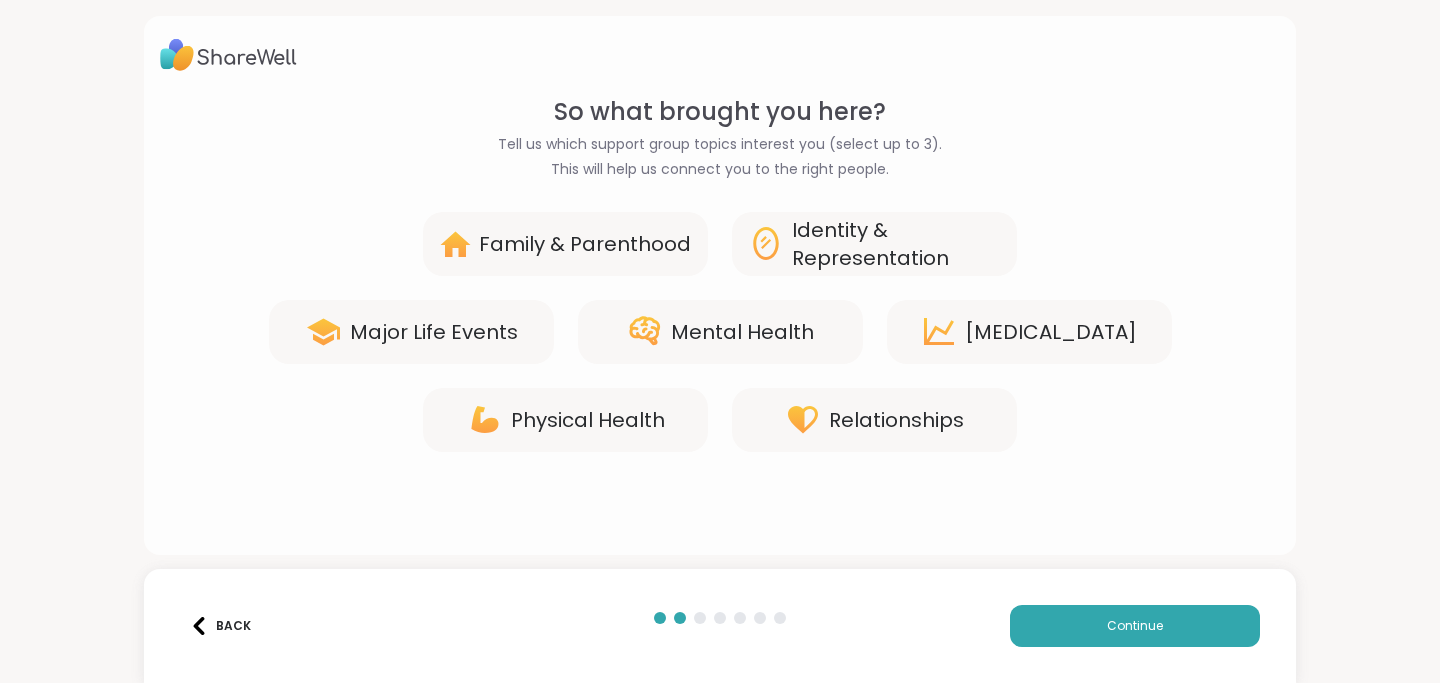 click on "[MEDICAL_DATA]" at bounding box center (1051, 332) 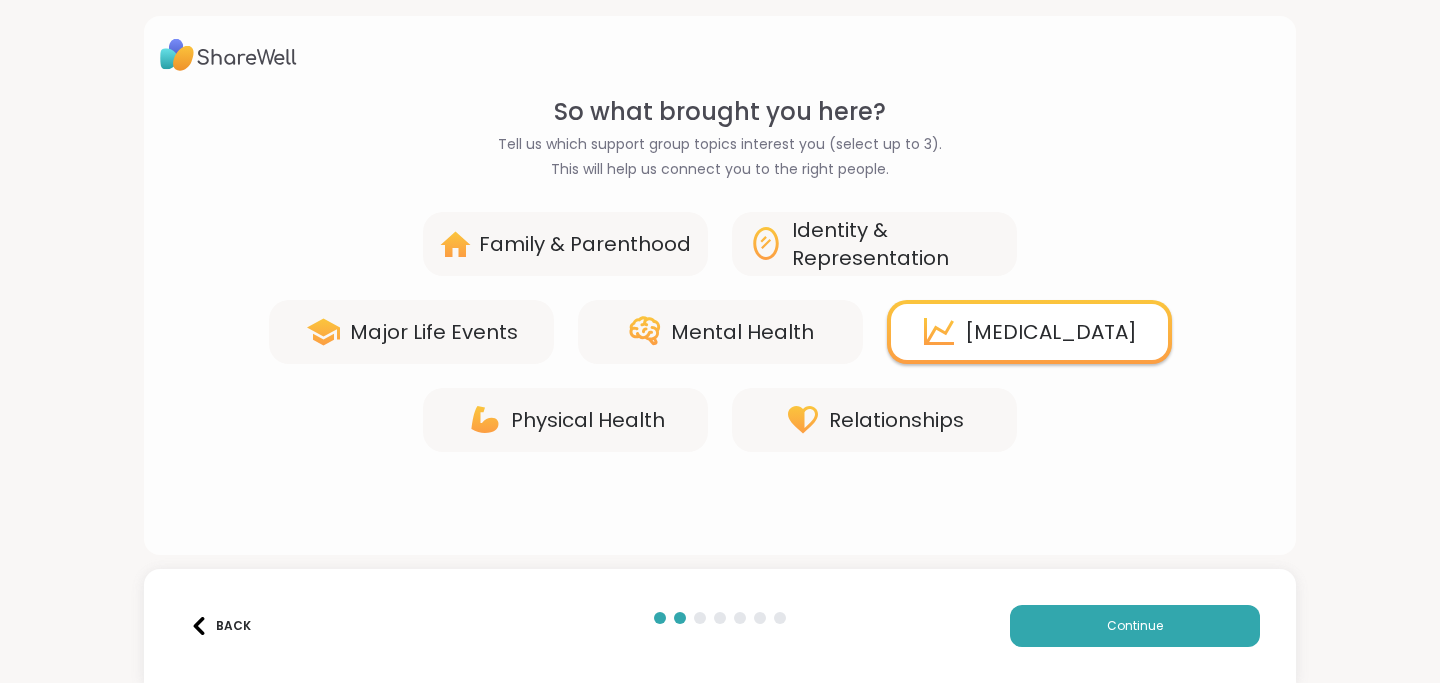 click on "Family & Parenthood" at bounding box center [585, 244] 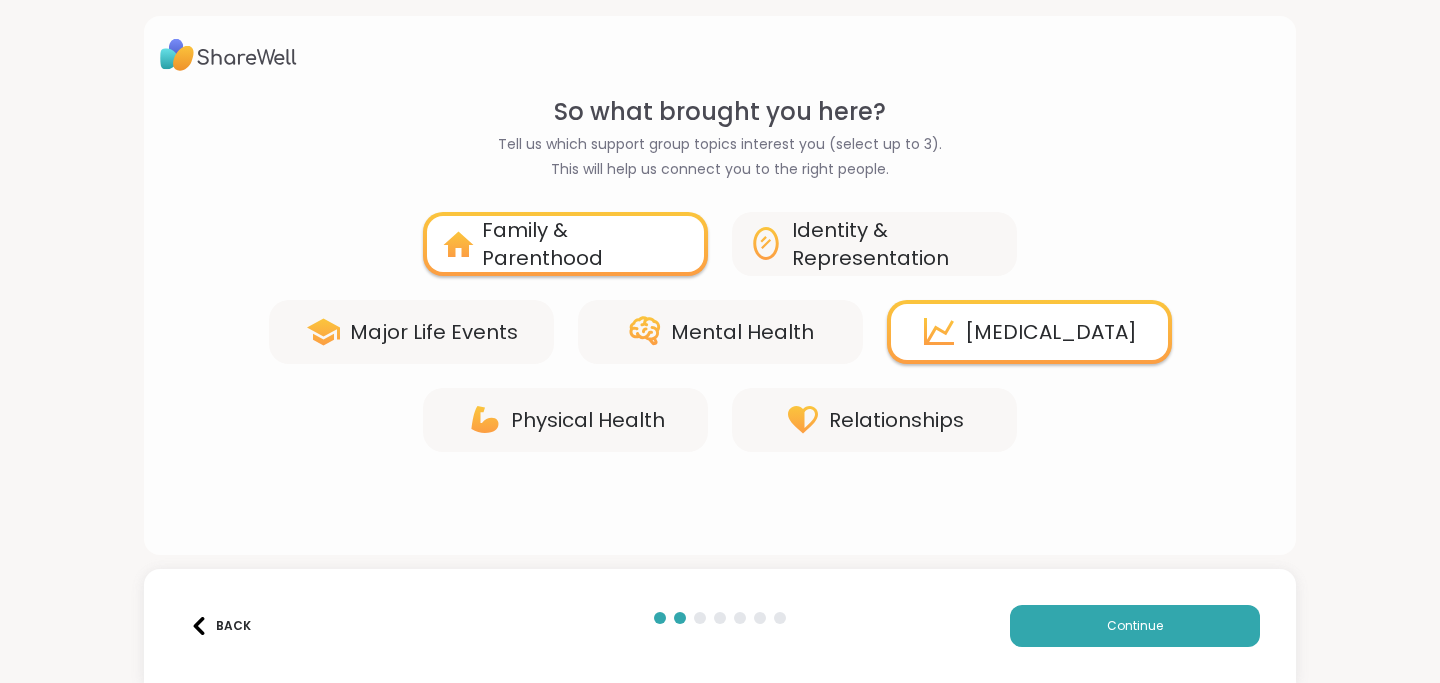 click on "Relationships" at bounding box center [874, 420] 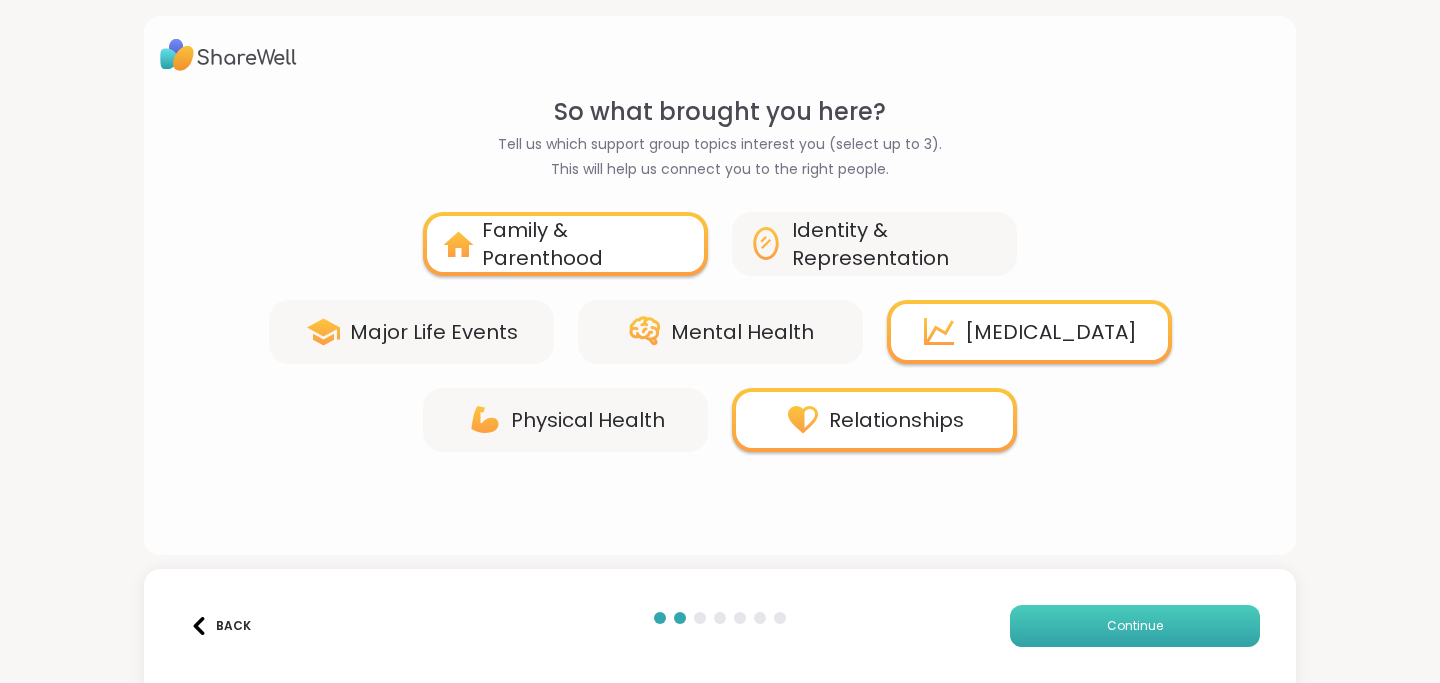 click on "Continue" at bounding box center [1135, 626] 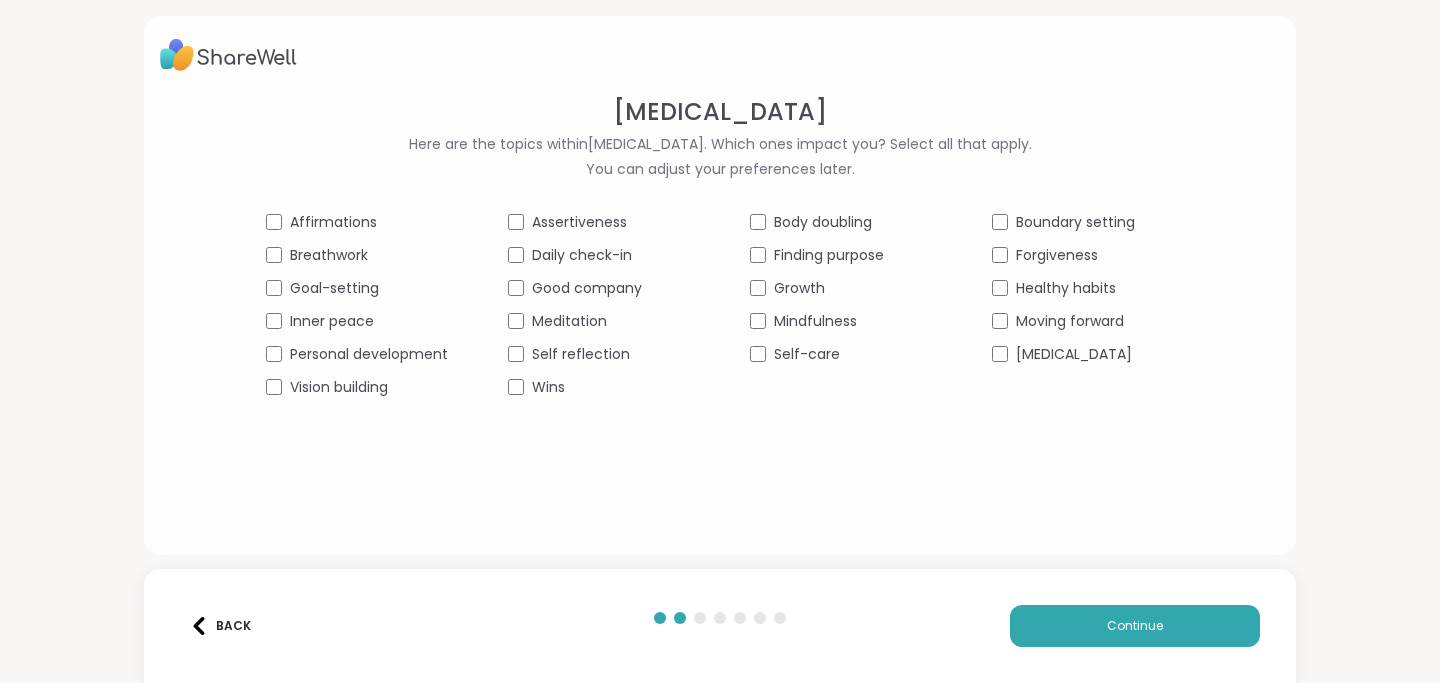click on "Back" at bounding box center (220, 626) 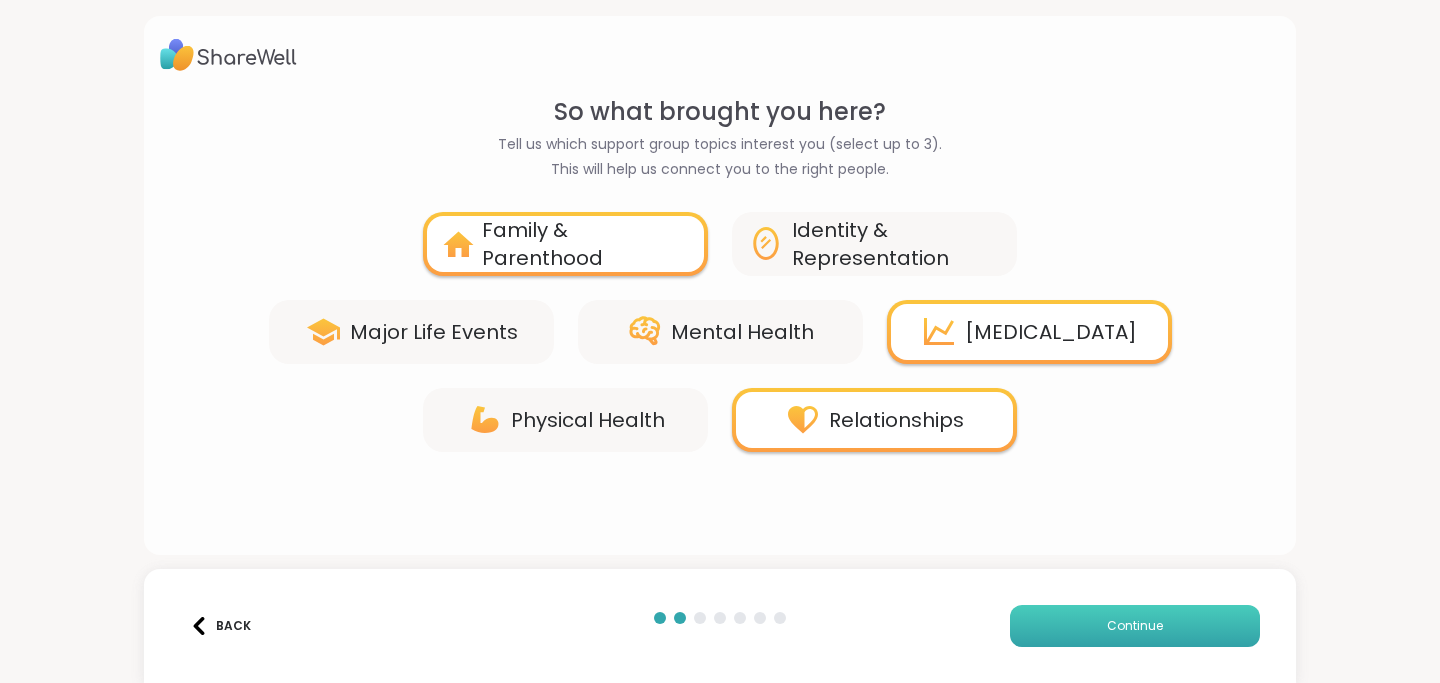 click on "Continue" at bounding box center (1135, 626) 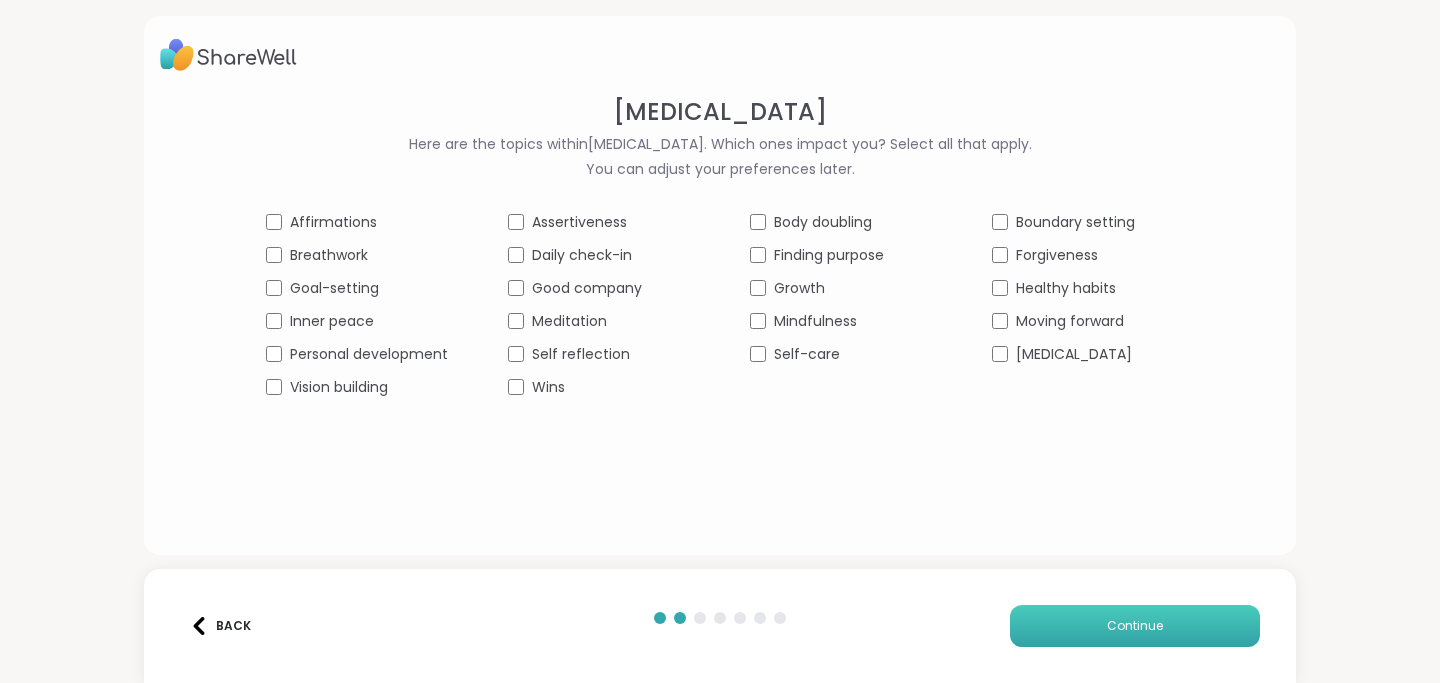 click on "Continue" at bounding box center (1135, 626) 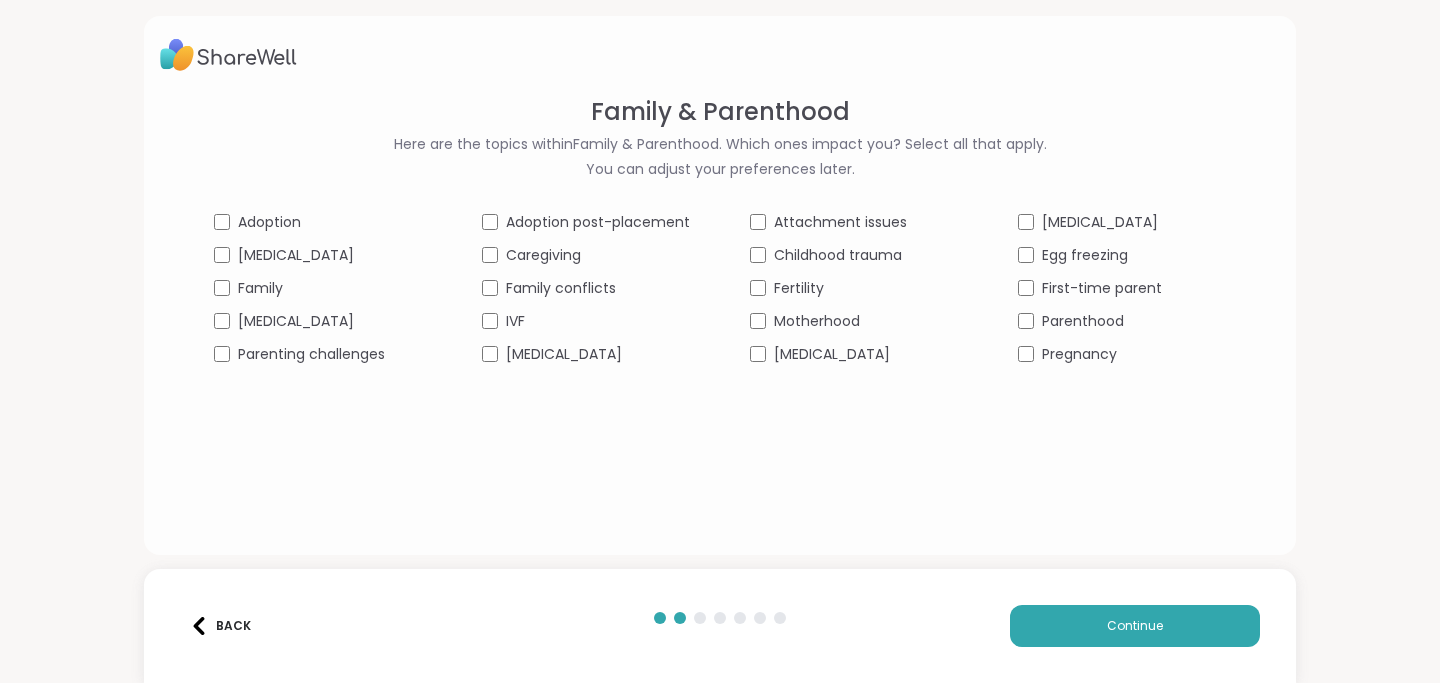 click on "[MEDICAL_DATA]" at bounding box center [318, 321] 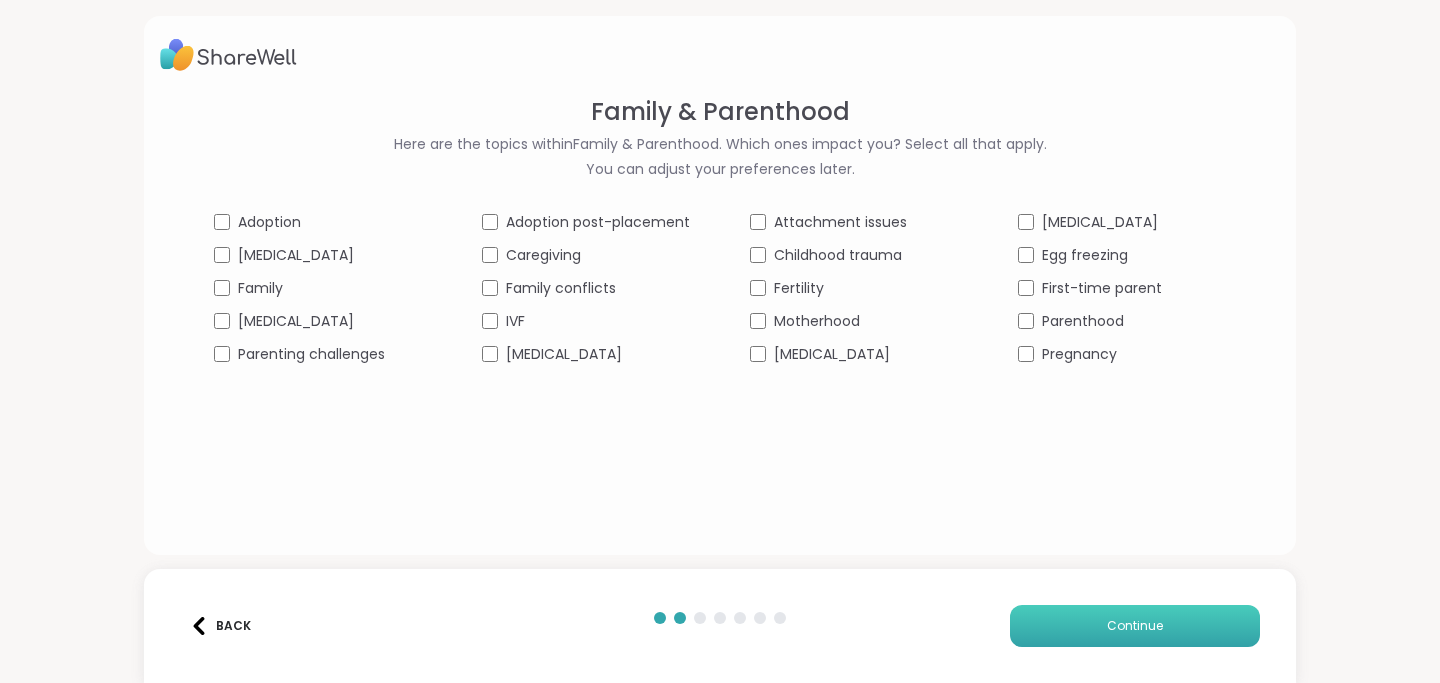 click on "Continue" at bounding box center (1135, 626) 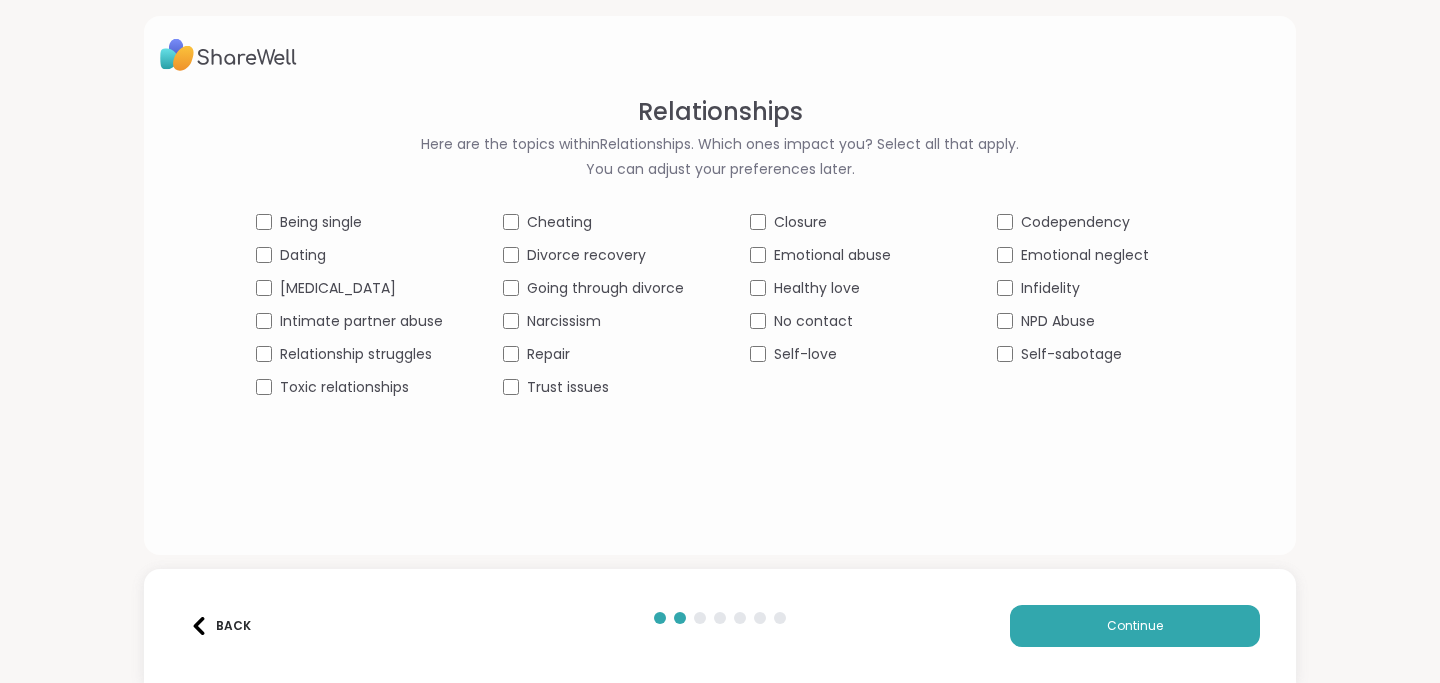 click on "No contact" at bounding box center (843, 321) 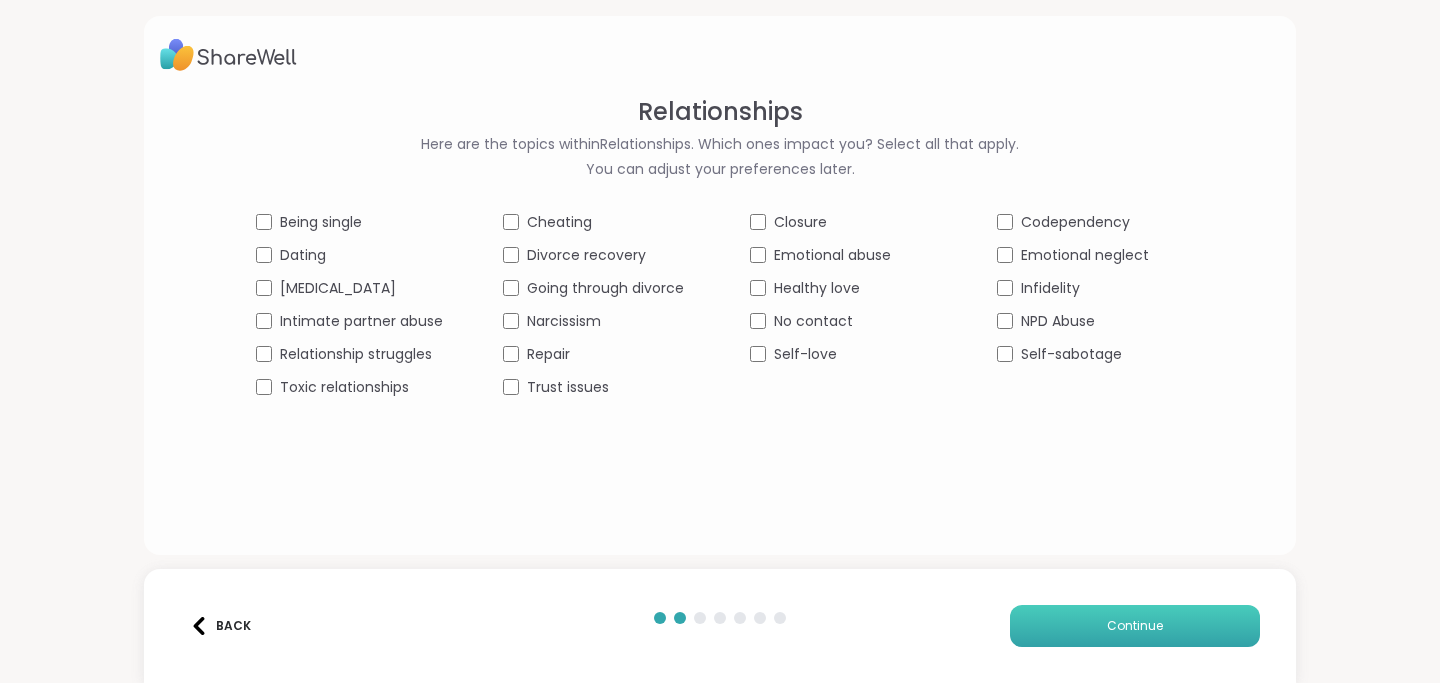 click on "Continue" at bounding box center (1135, 626) 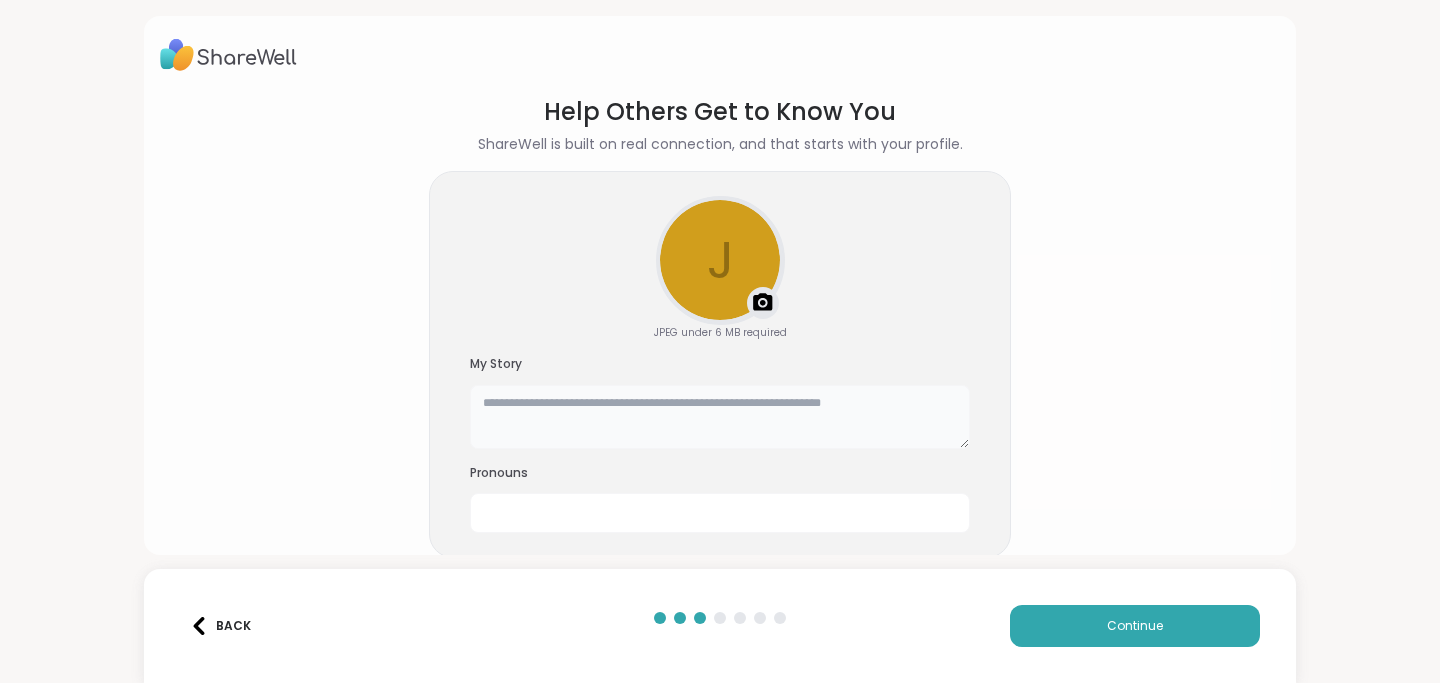 click at bounding box center [720, 417] 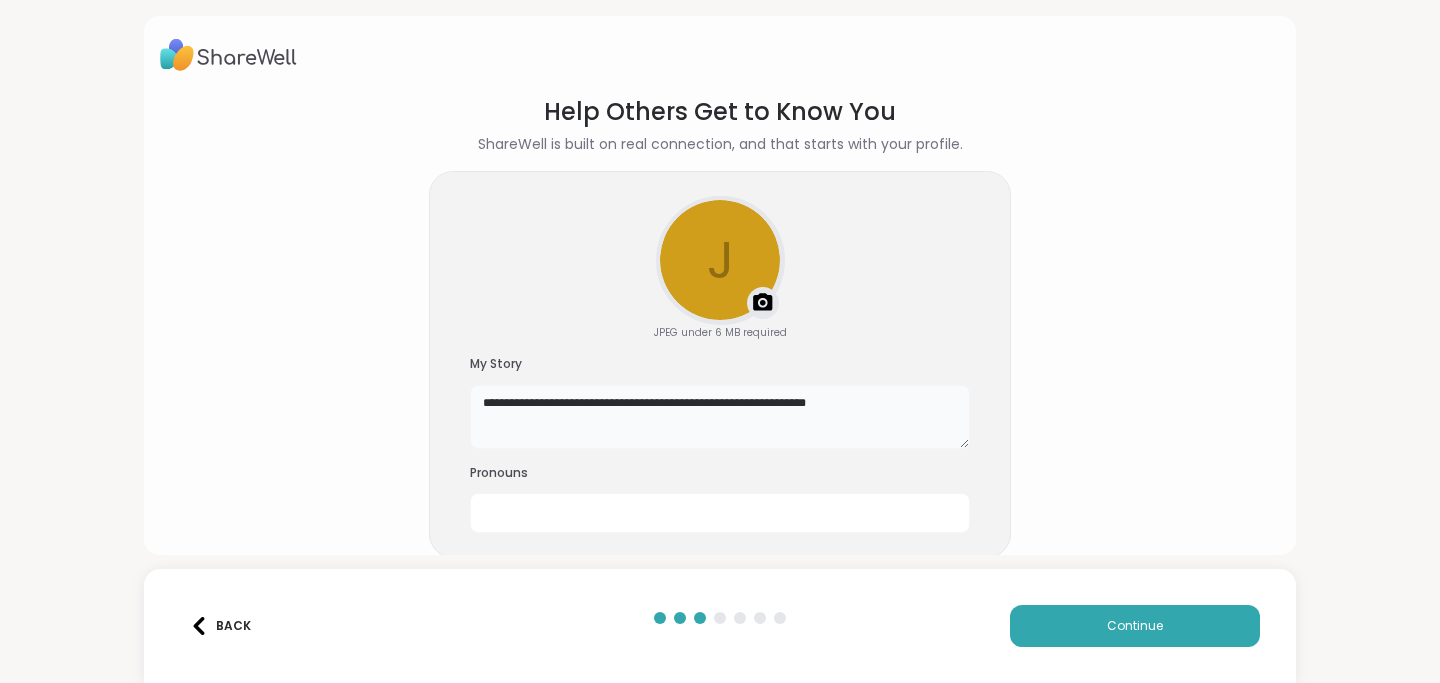 click on "**********" at bounding box center (720, 417) 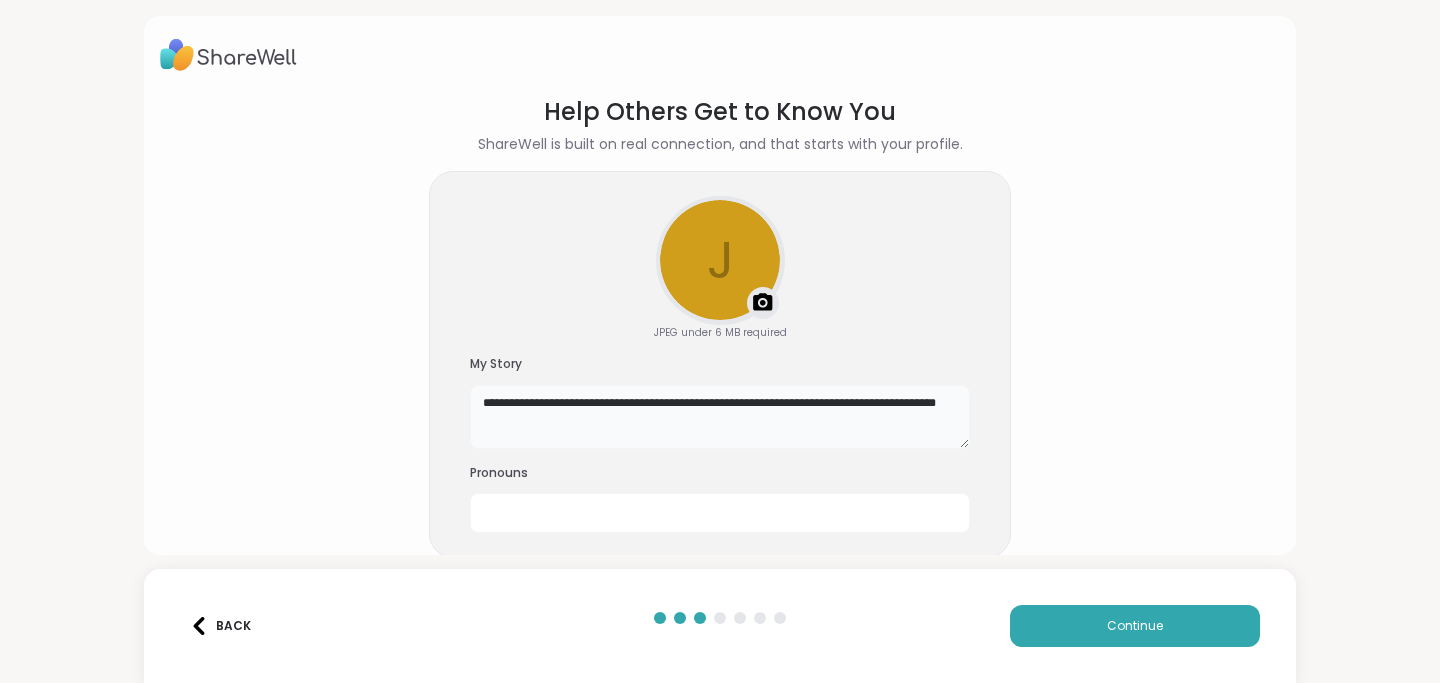 click on "**********" at bounding box center [720, 417] 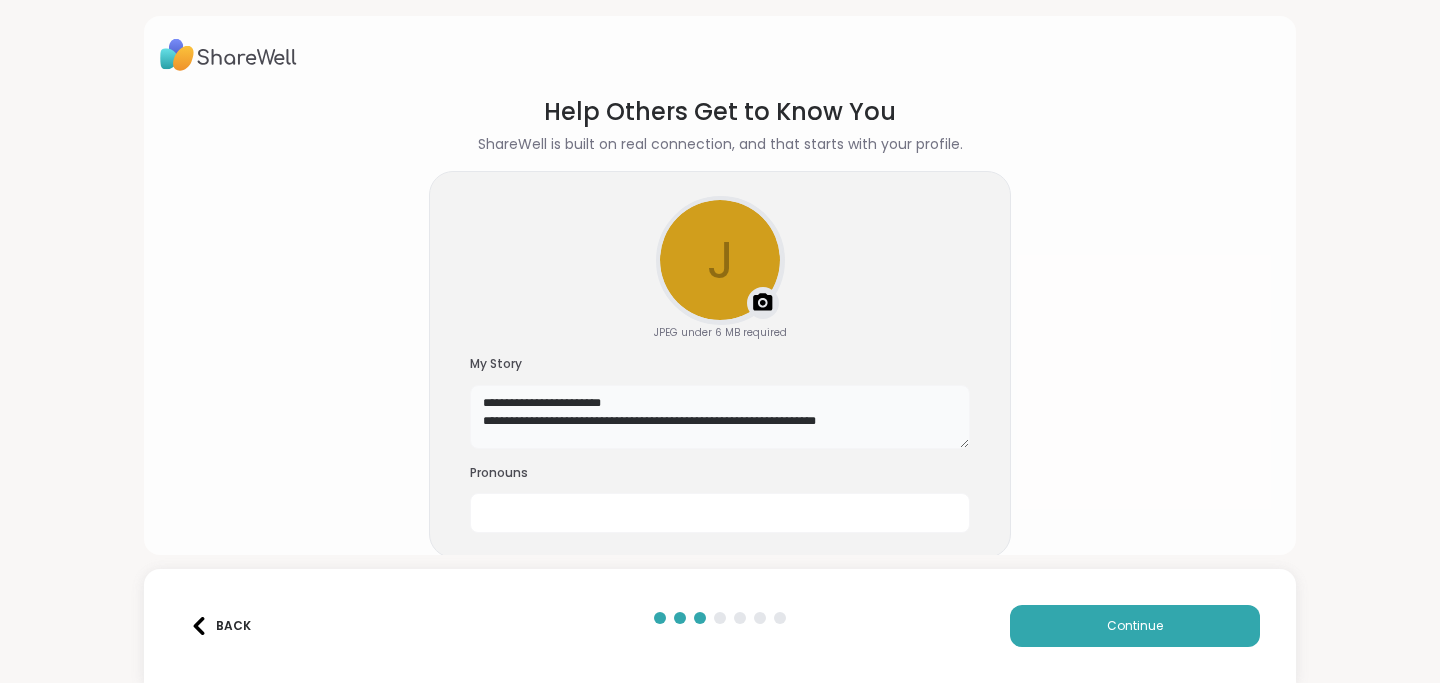 click on "**********" at bounding box center [720, 417] 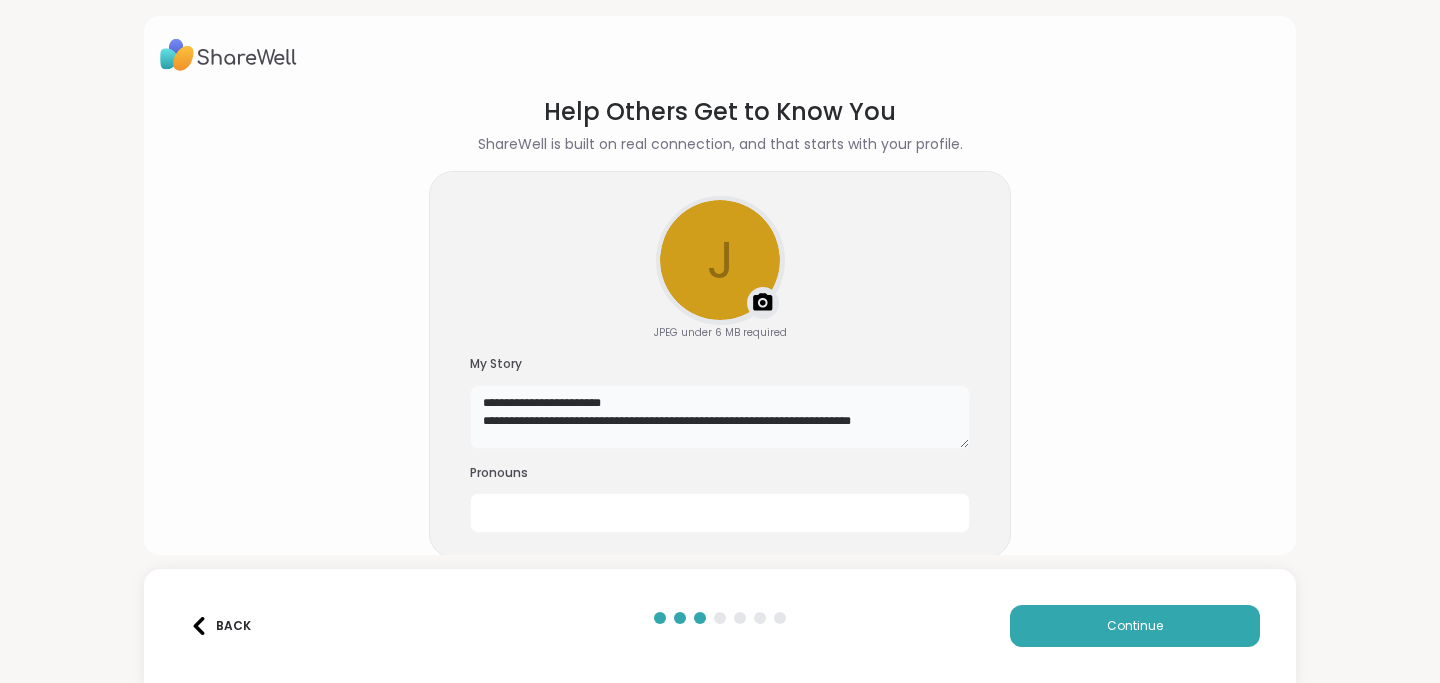 click on "**********" at bounding box center (720, 417) 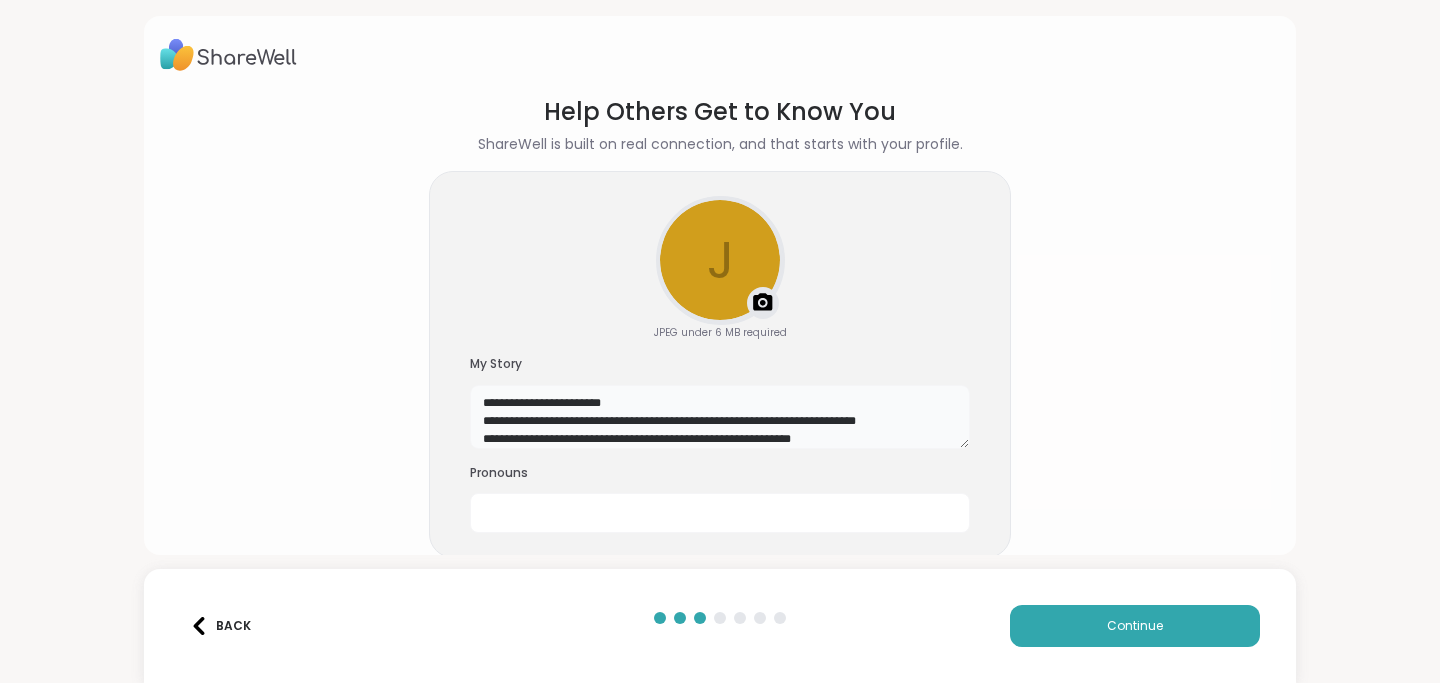 type on "**********" 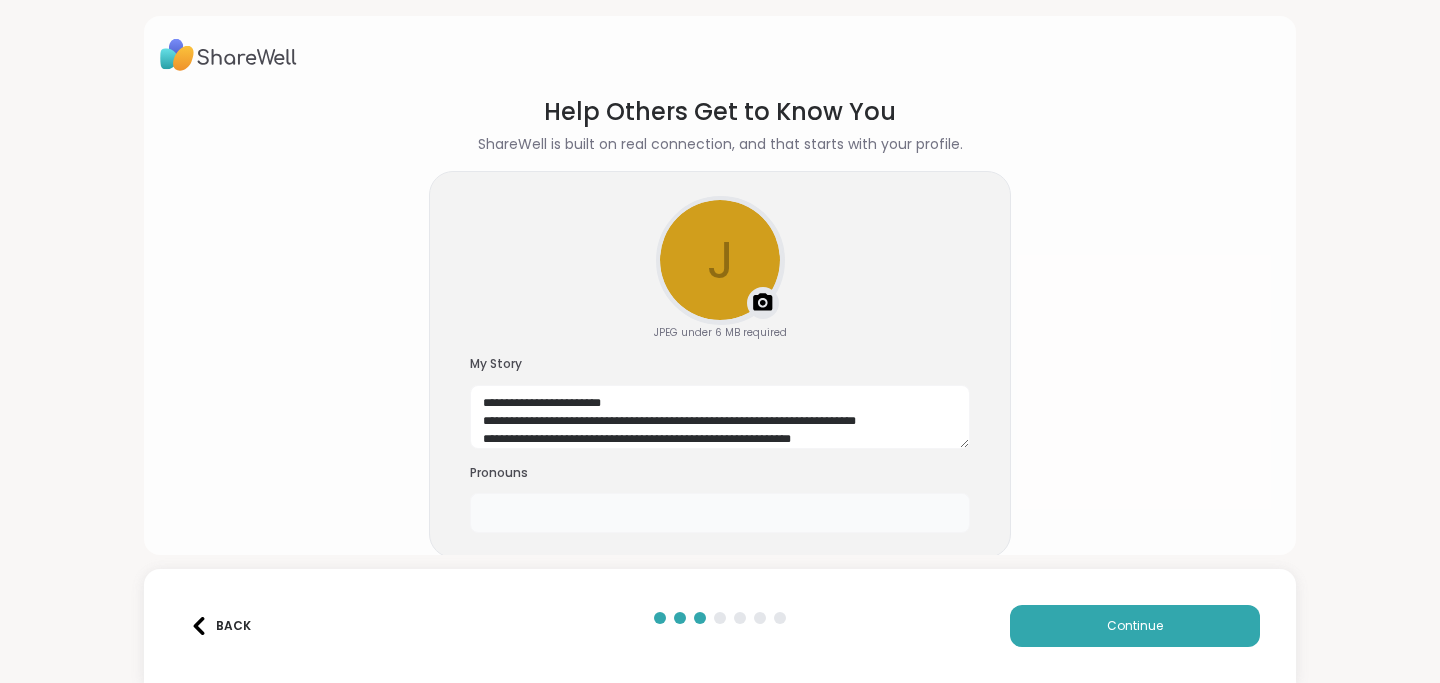 click at bounding box center [720, 513] 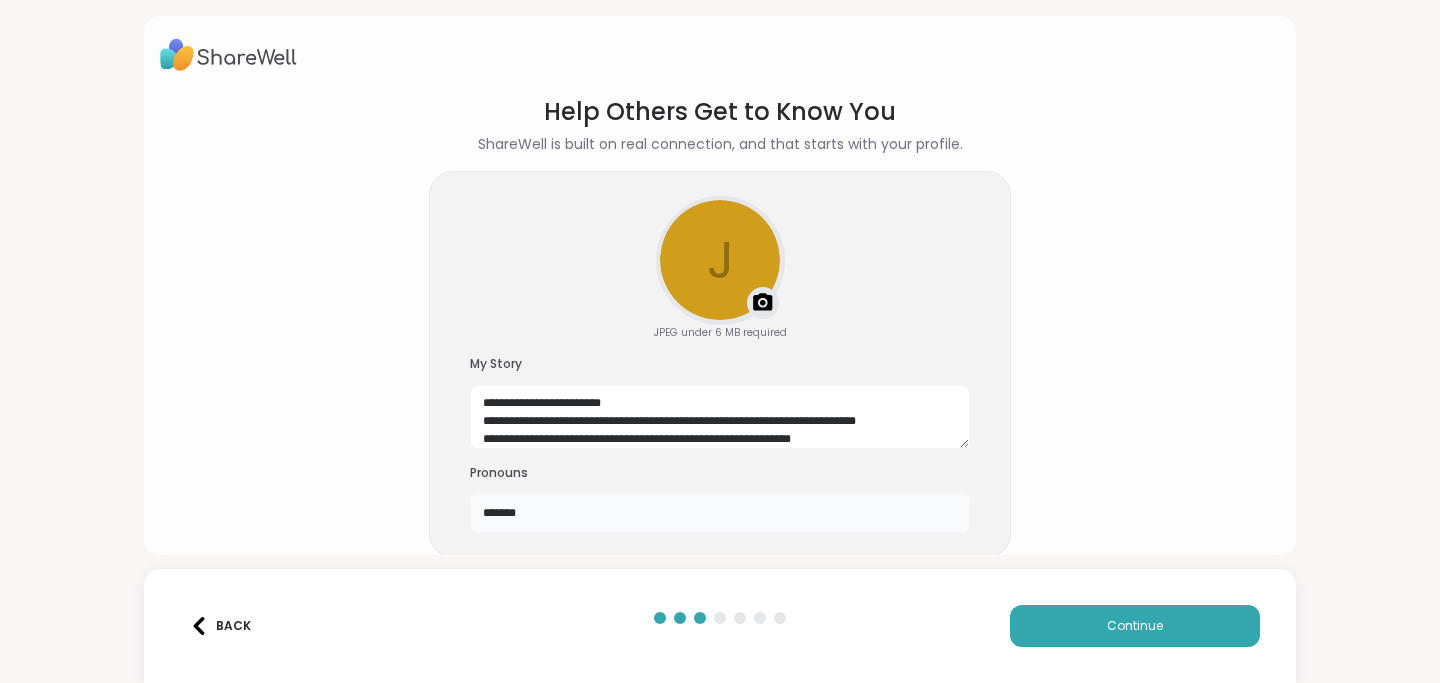 type on "*******" 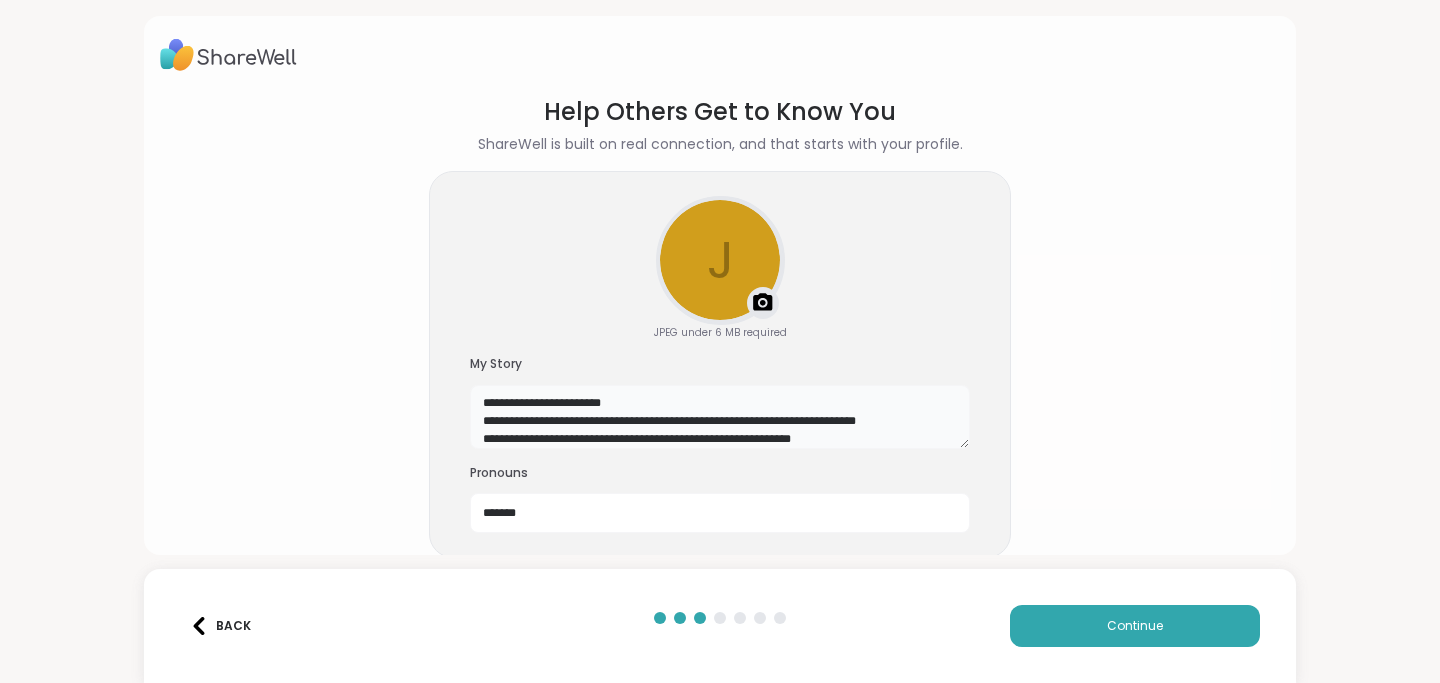 click on "**********" at bounding box center [720, 417] 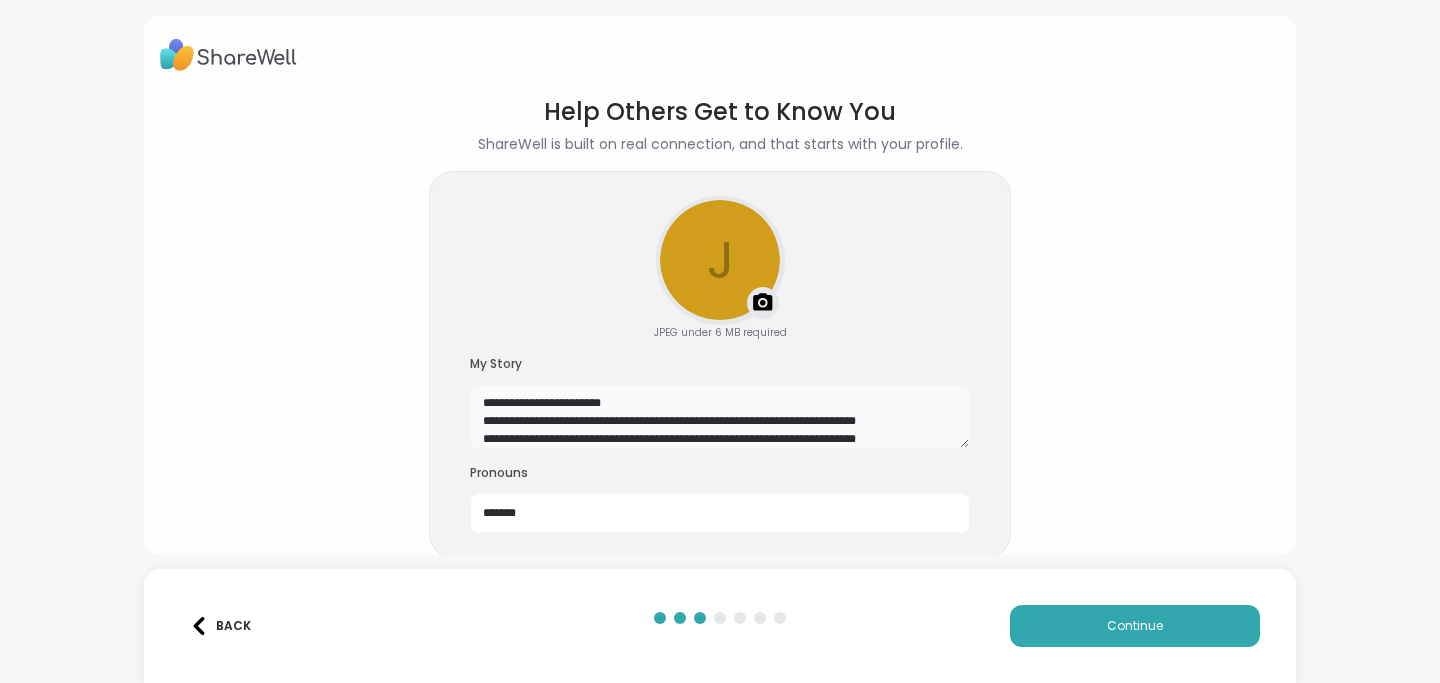 click on "**********" at bounding box center [720, 417] 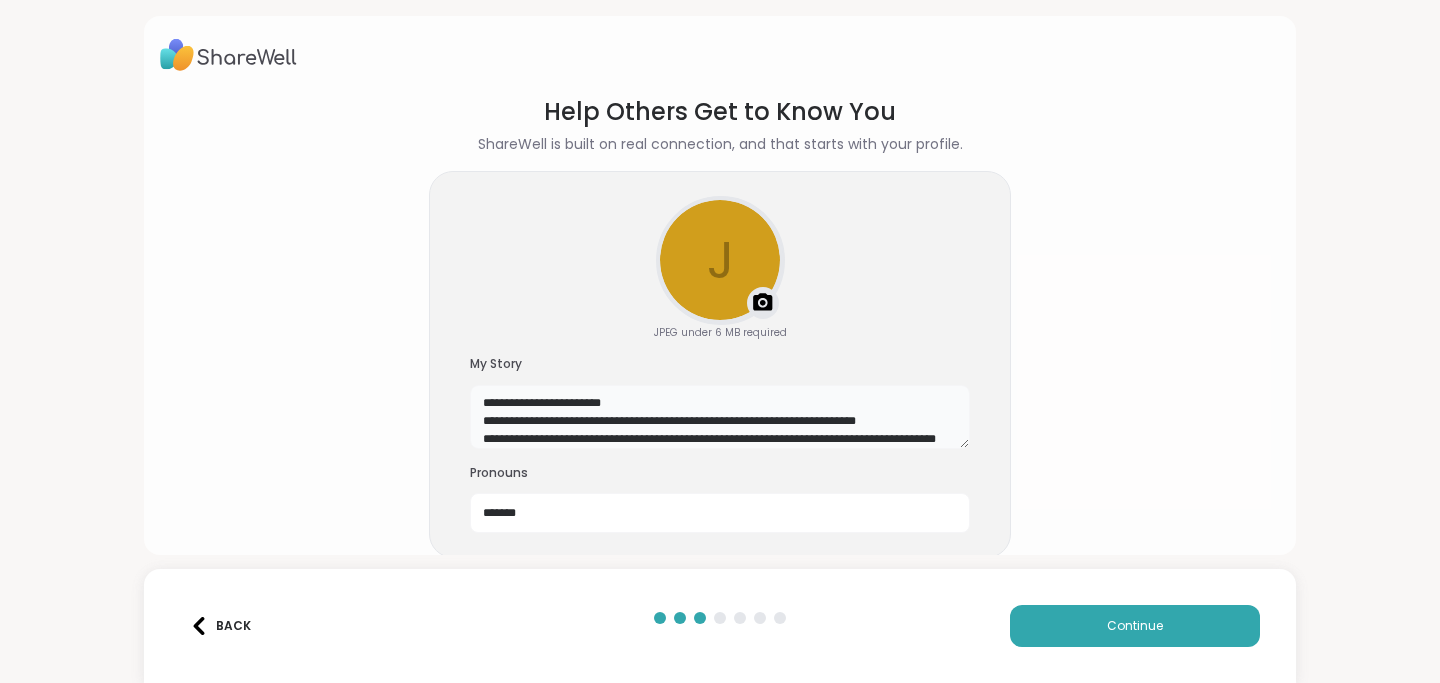 click on "**********" at bounding box center [720, 417] 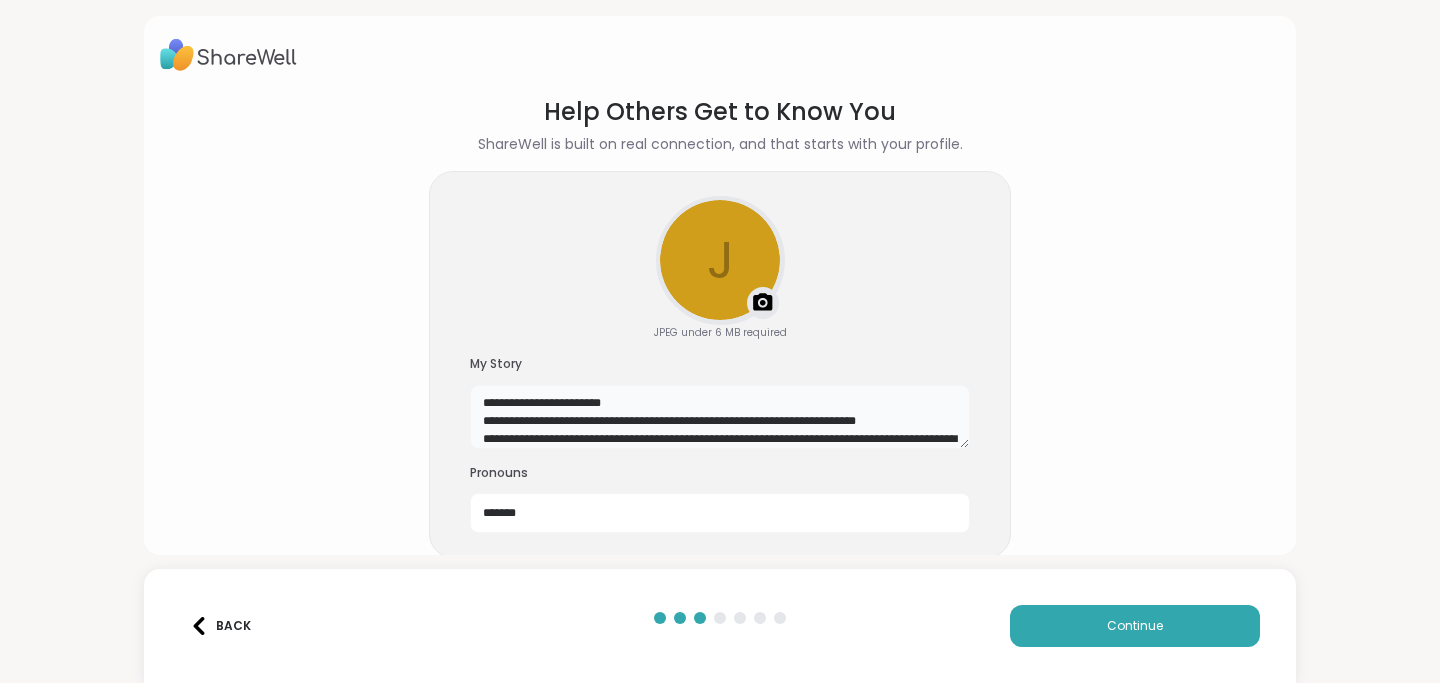type on "**********" 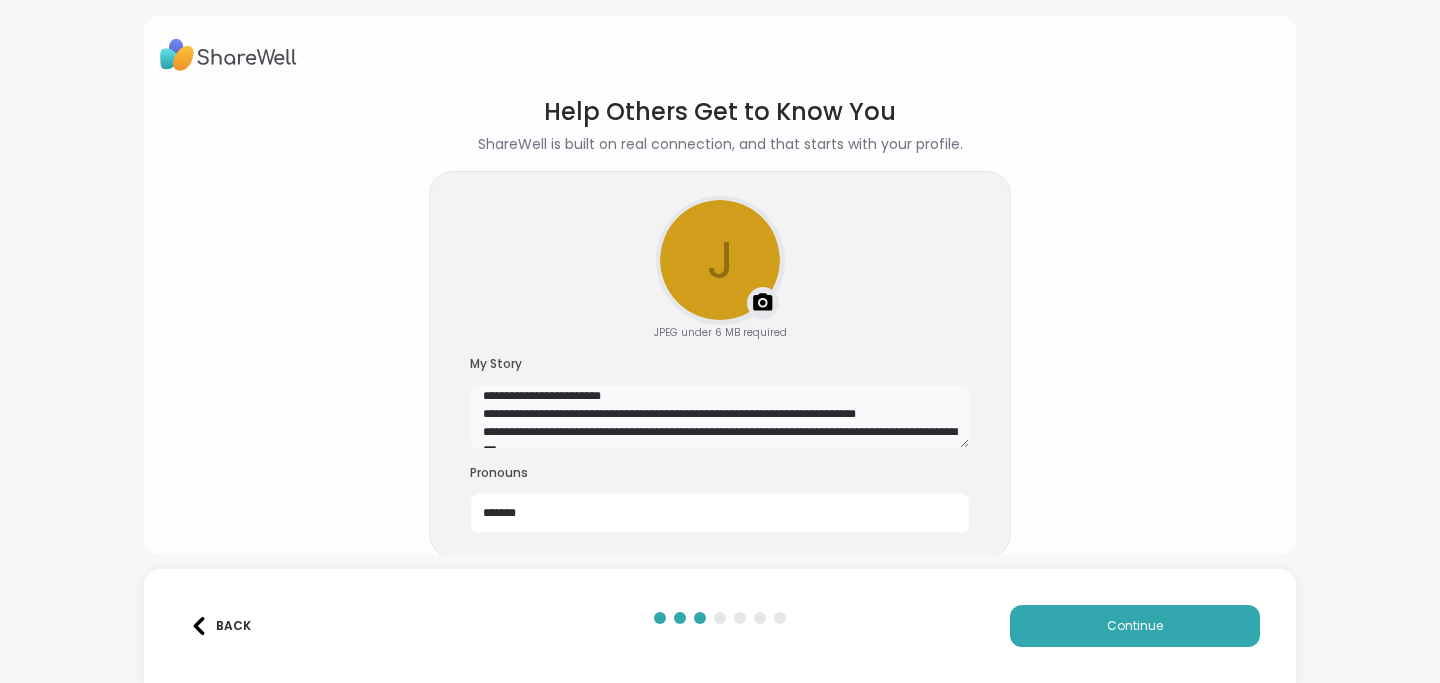 scroll, scrollTop: 17, scrollLeft: 0, axis: vertical 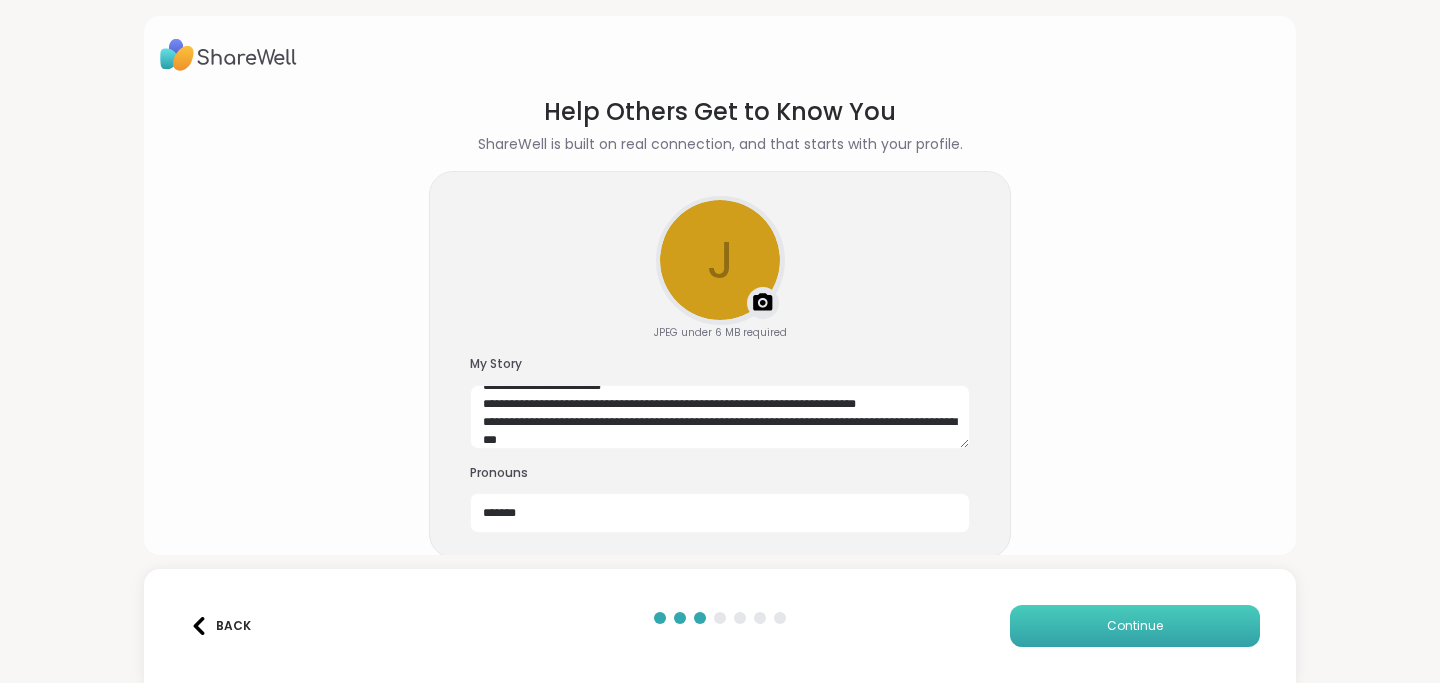 click on "Continue" at bounding box center [1135, 626] 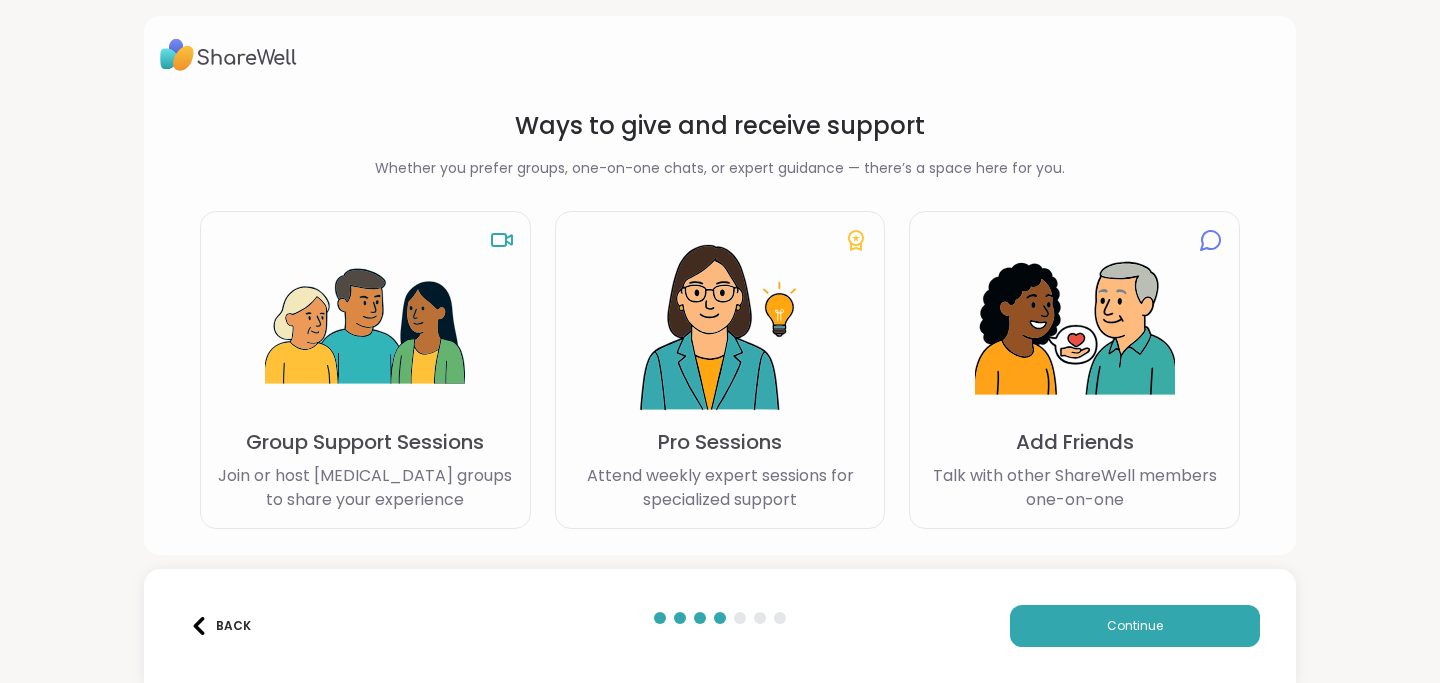 click at bounding box center (365, 328) 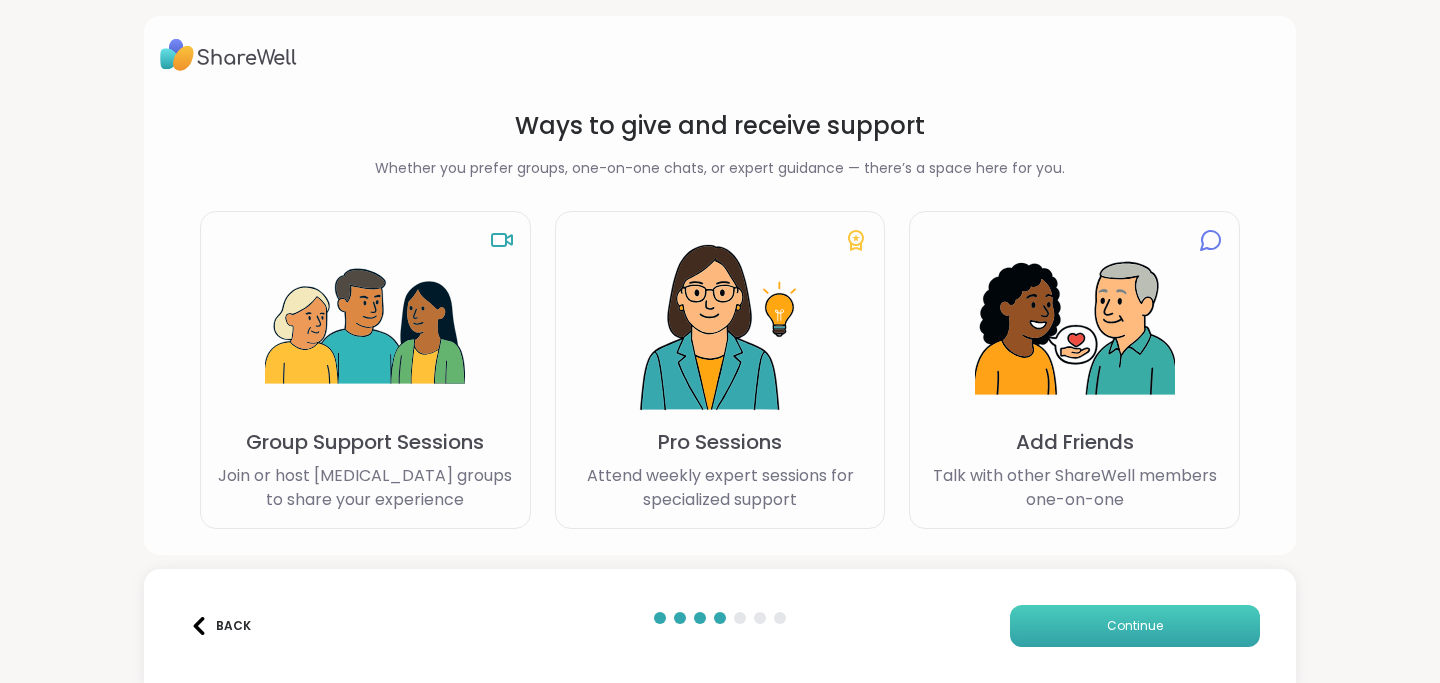 click on "Continue" at bounding box center (1135, 626) 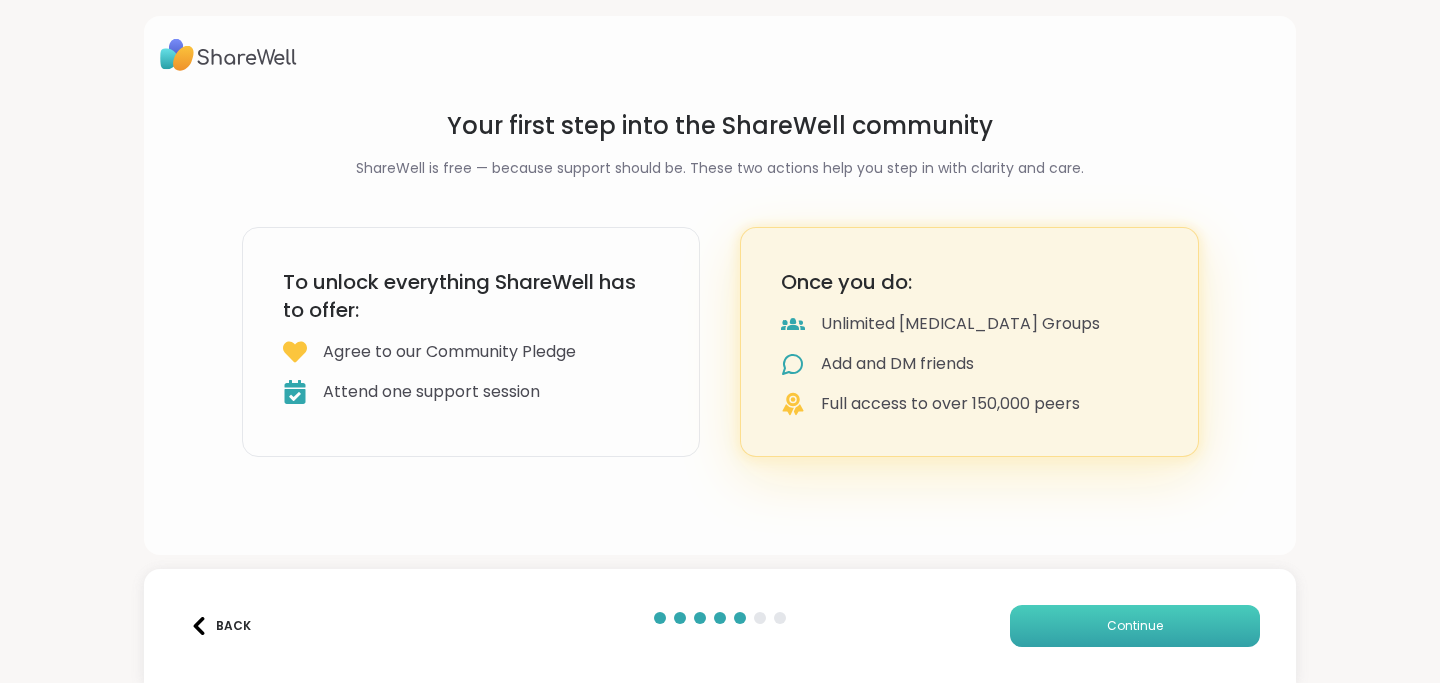 click on "Continue" at bounding box center (1135, 626) 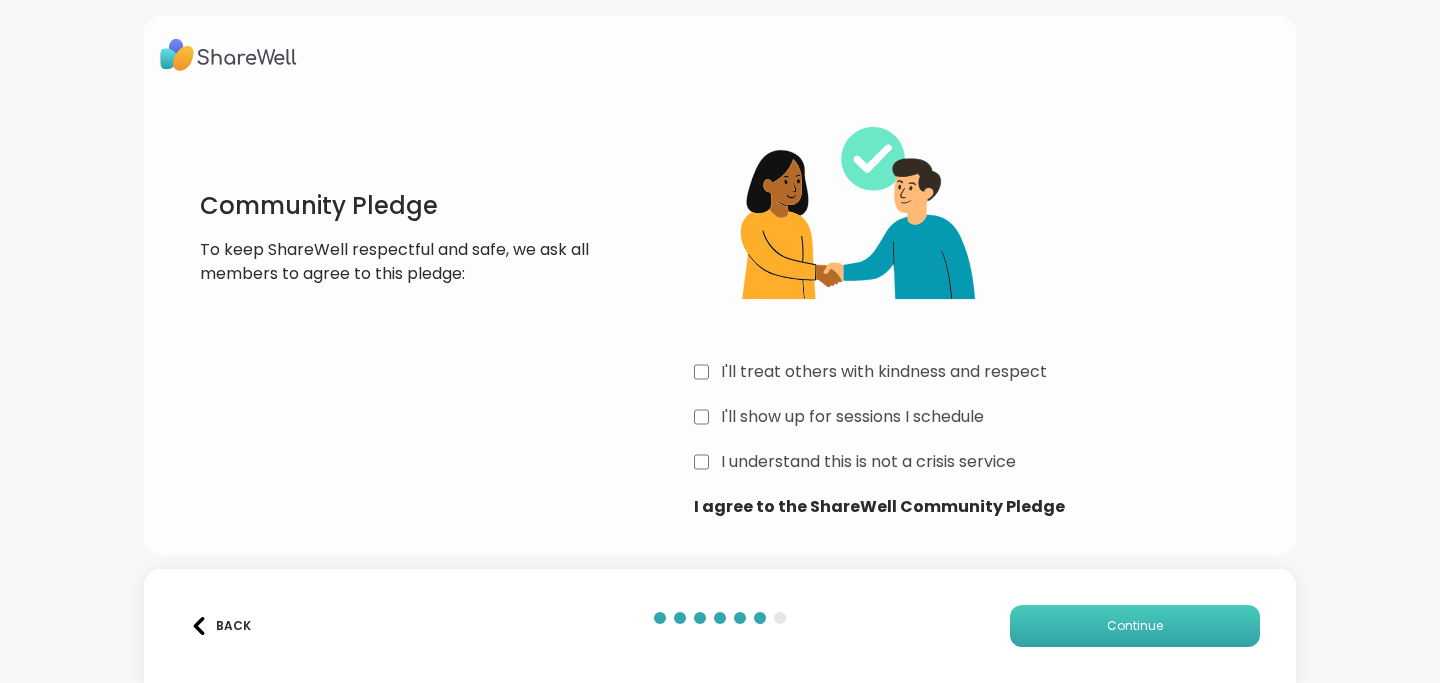 click on "Continue" at bounding box center [1135, 626] 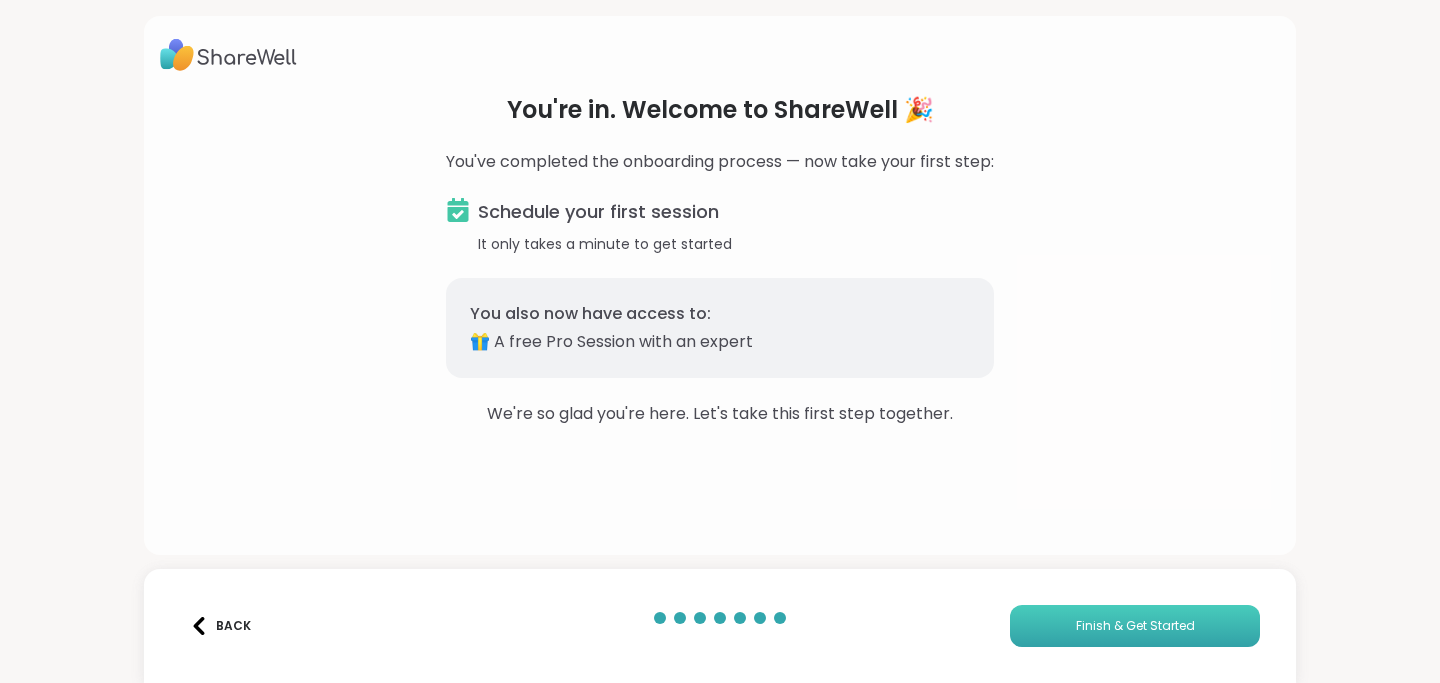 click on "Finish & Get Started" at bounding box center (1135, 626) 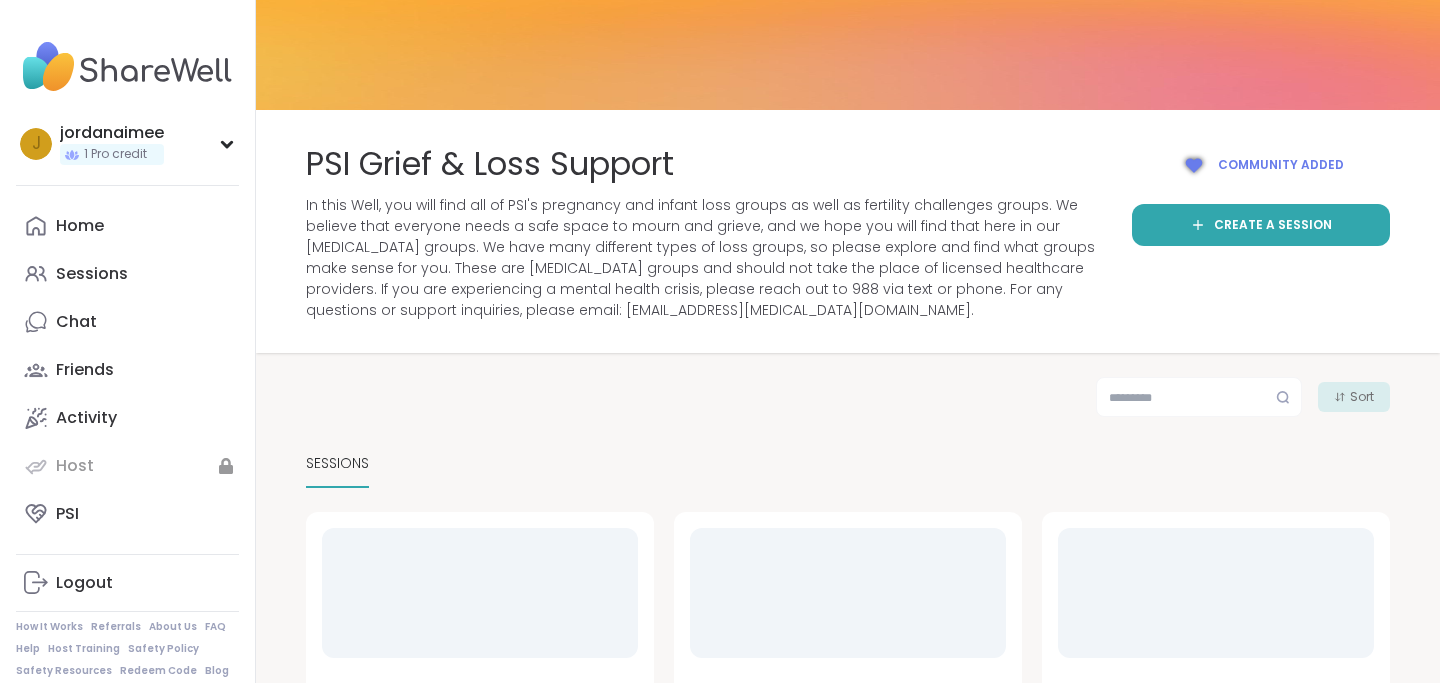 click at bounding box center [1216, 593] 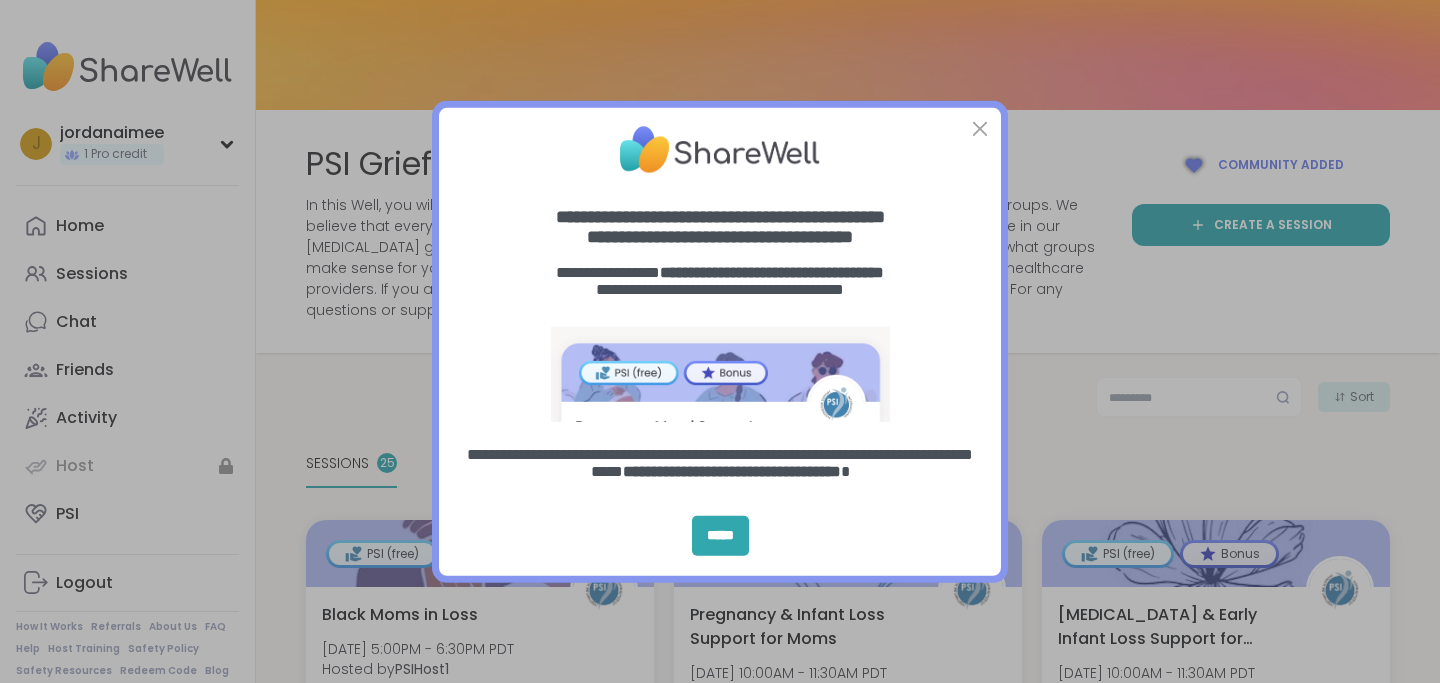 scroll, scrollTop: 0, scrollLeft: 0, axis: both 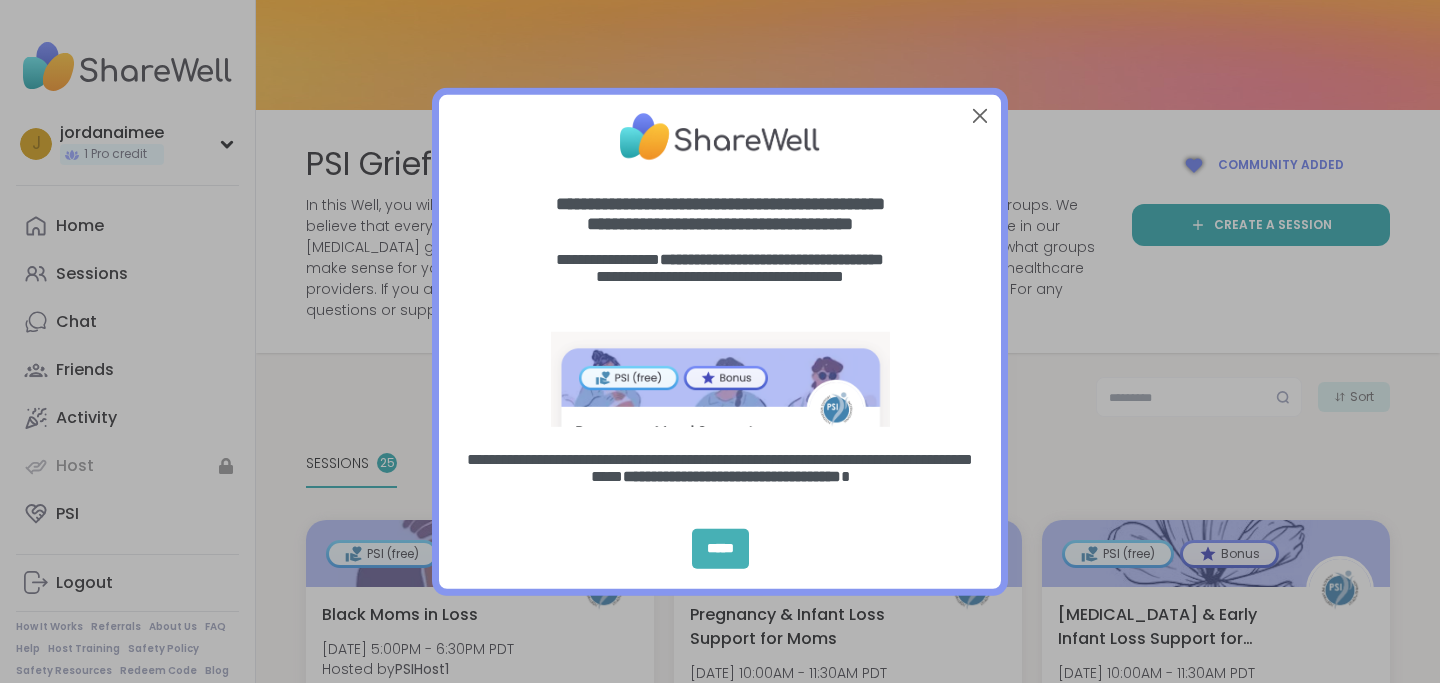 click on "*****" at bounding box center [720, 549] 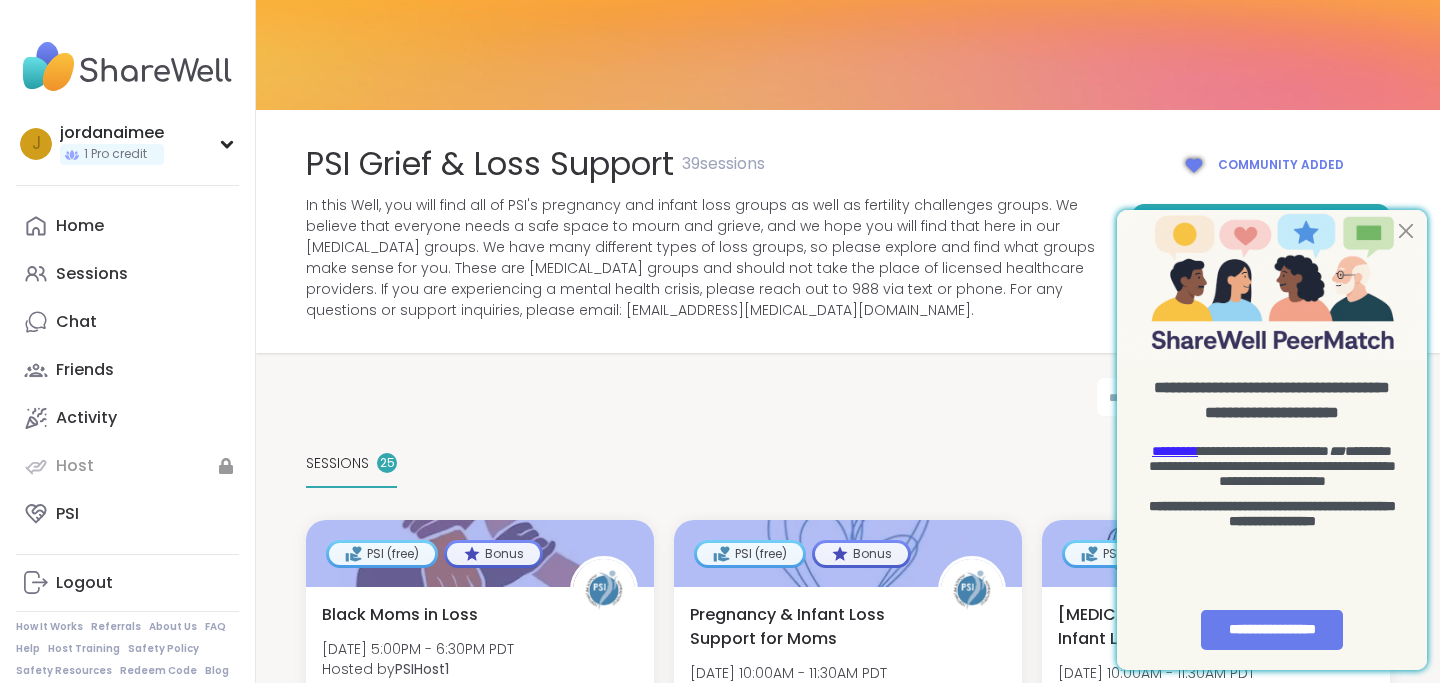scroll, scrollTop: 0, scrollLeft: 0, axis: both 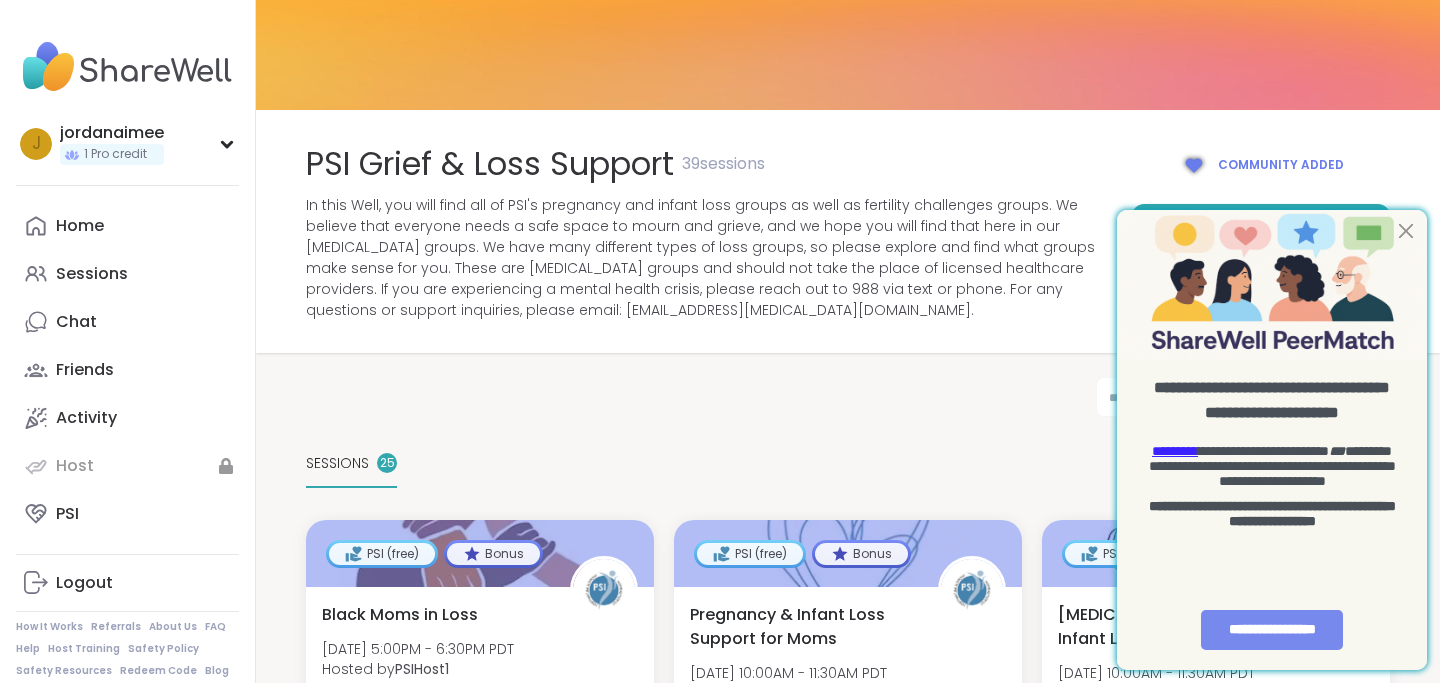 click on "**********" at bounding box center [1272, 630] 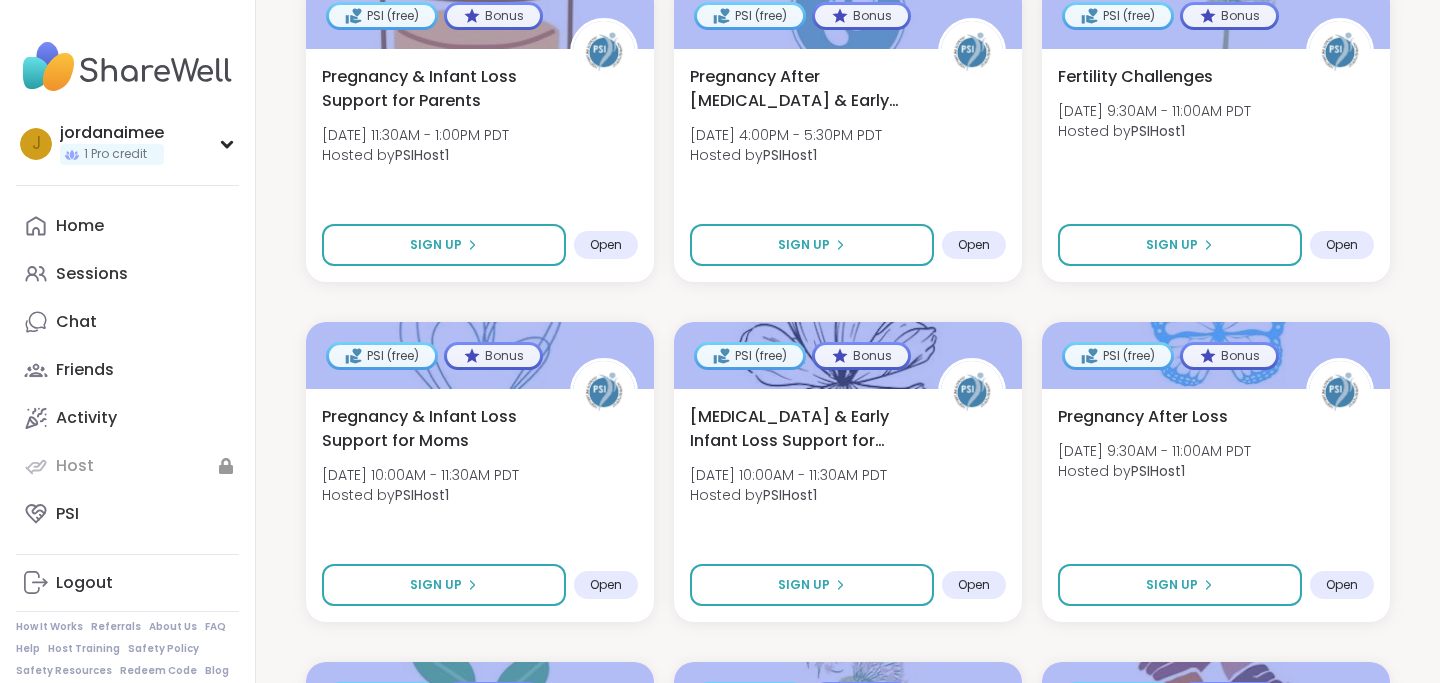 scroll, scrollTop: 880, scrollLeft: 0, axis: vertical 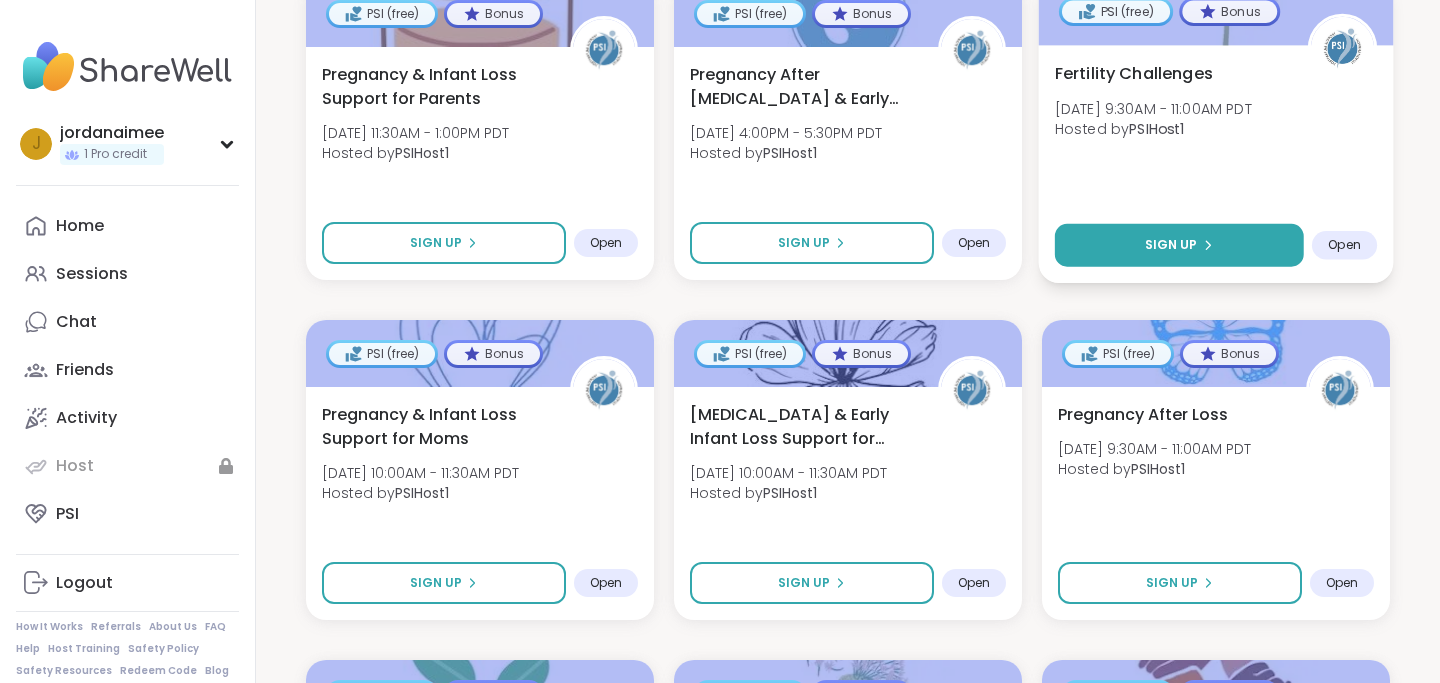 click on "Sign Up" at bounding box center (1179, 245) 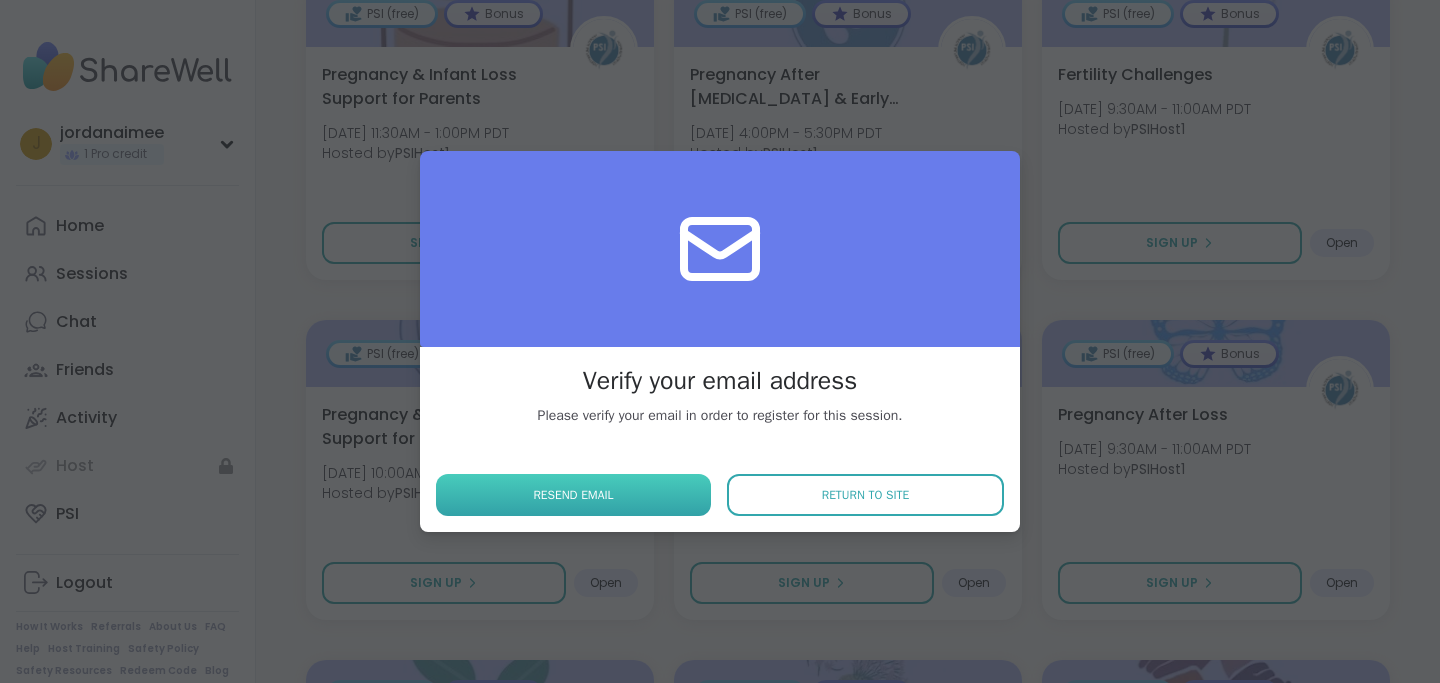 click on "Resend email" at bounding box center (573, 495) 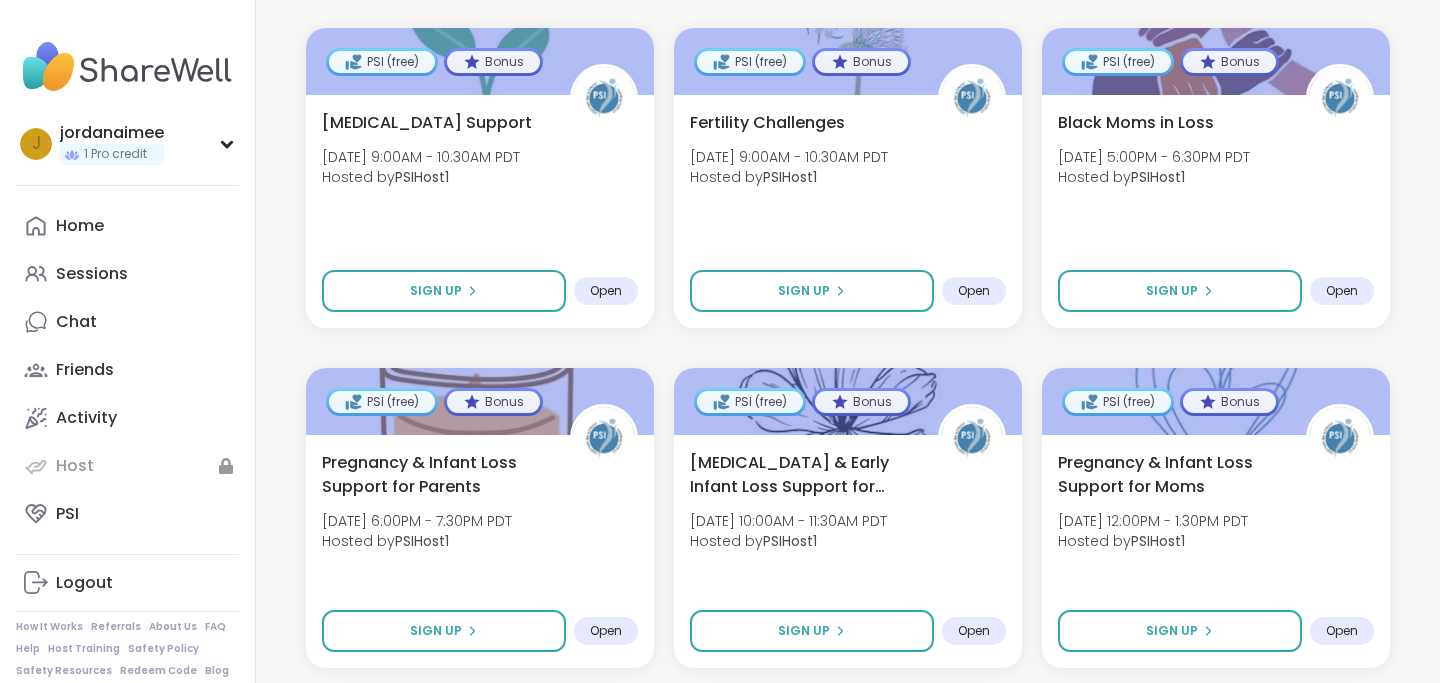 scroll, scrollTop: 1520, scrollLeft: 0, axis: vertical 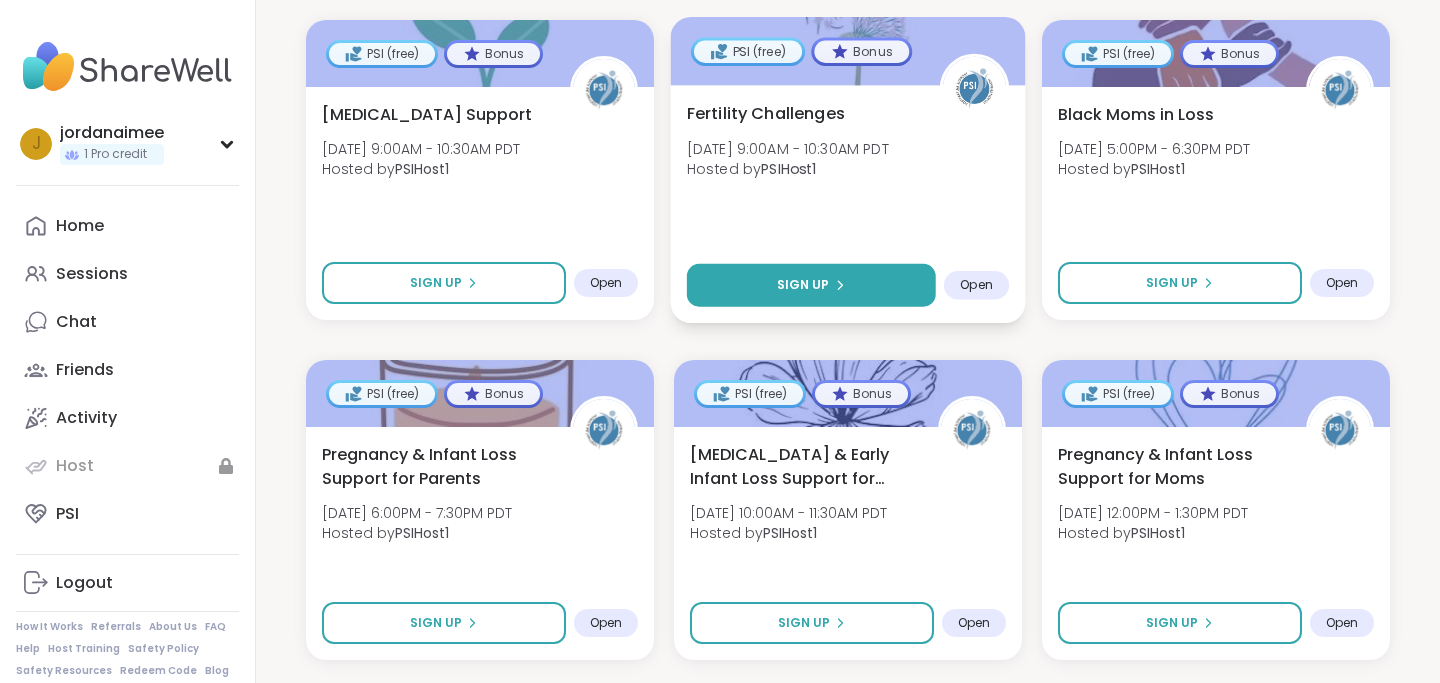 click on "Sign Up" at bounding box center [803, 285] 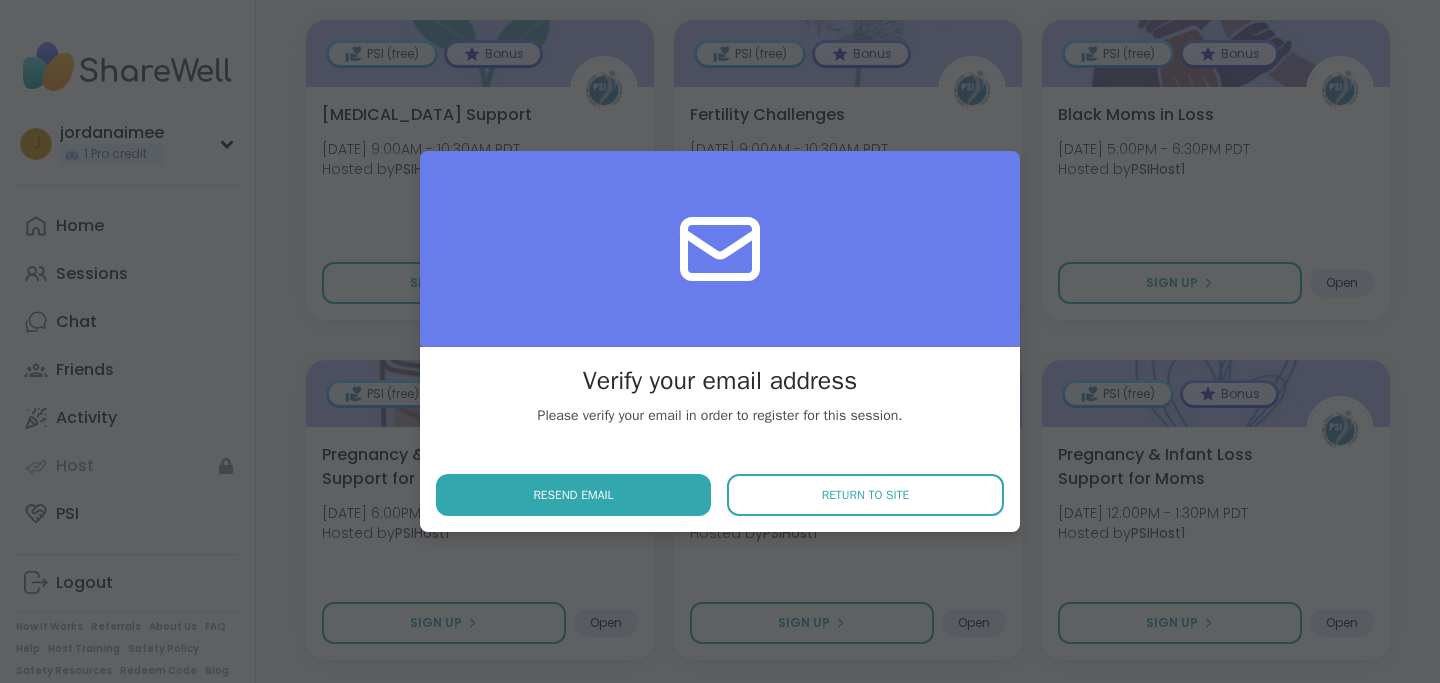 click on "Verify your email address Please verify your email in order to register for this session. Resend email Return to site" at bounding box center [720, 341] 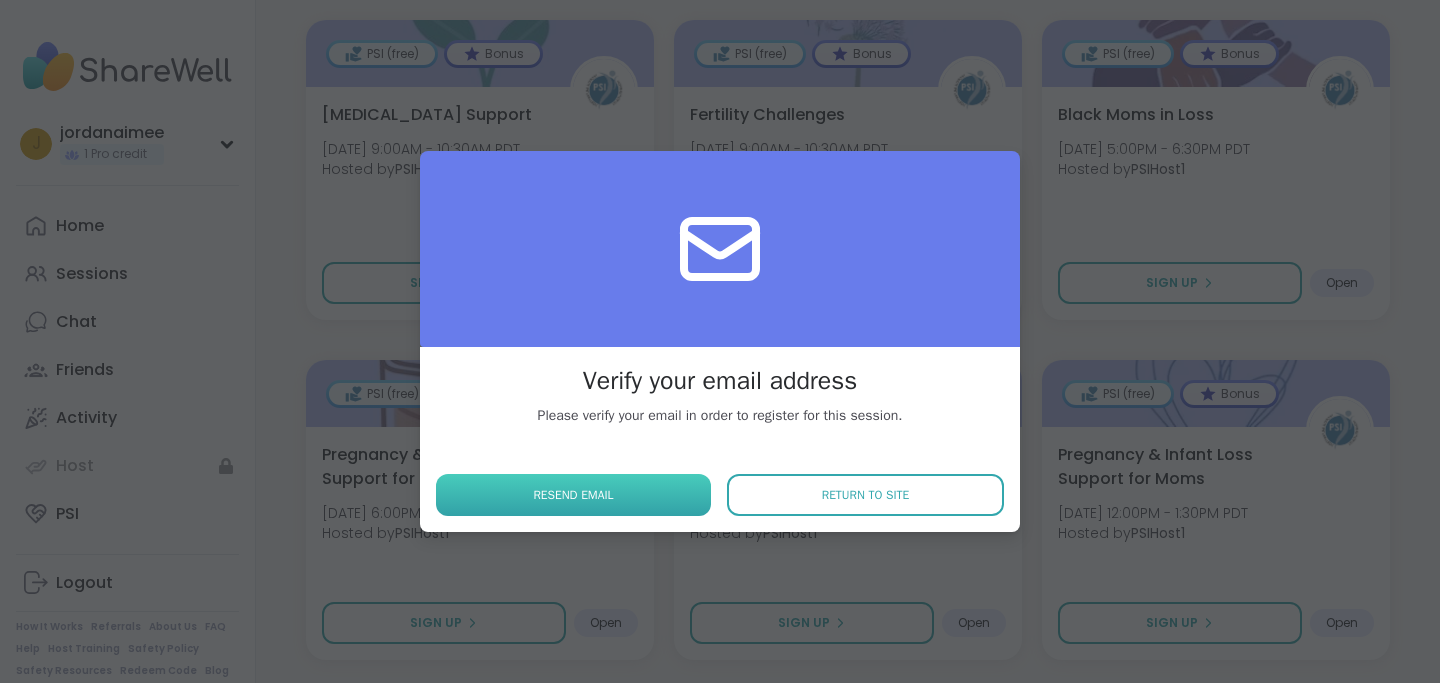 click on "Resend email" at bounding box center (573, 495) 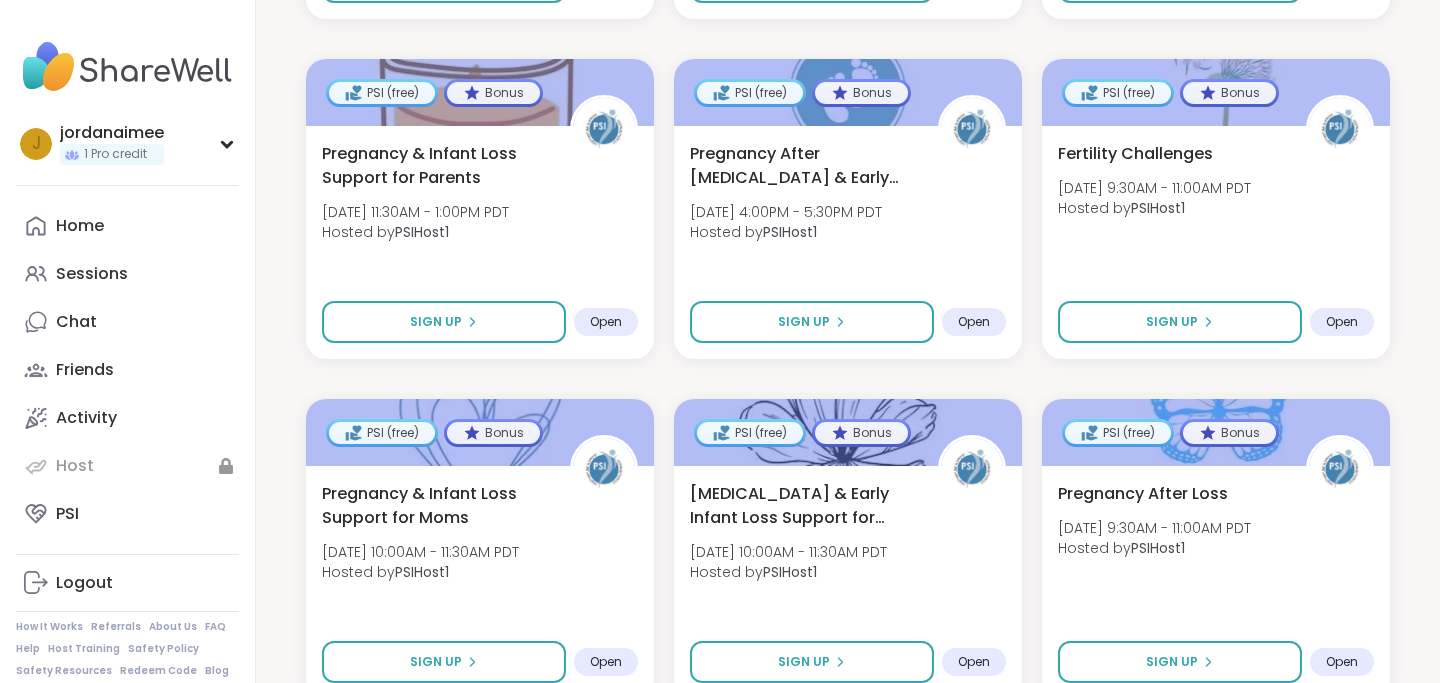 scroll, scrollTop: 800, scrollLeft: 0, axis: vertical 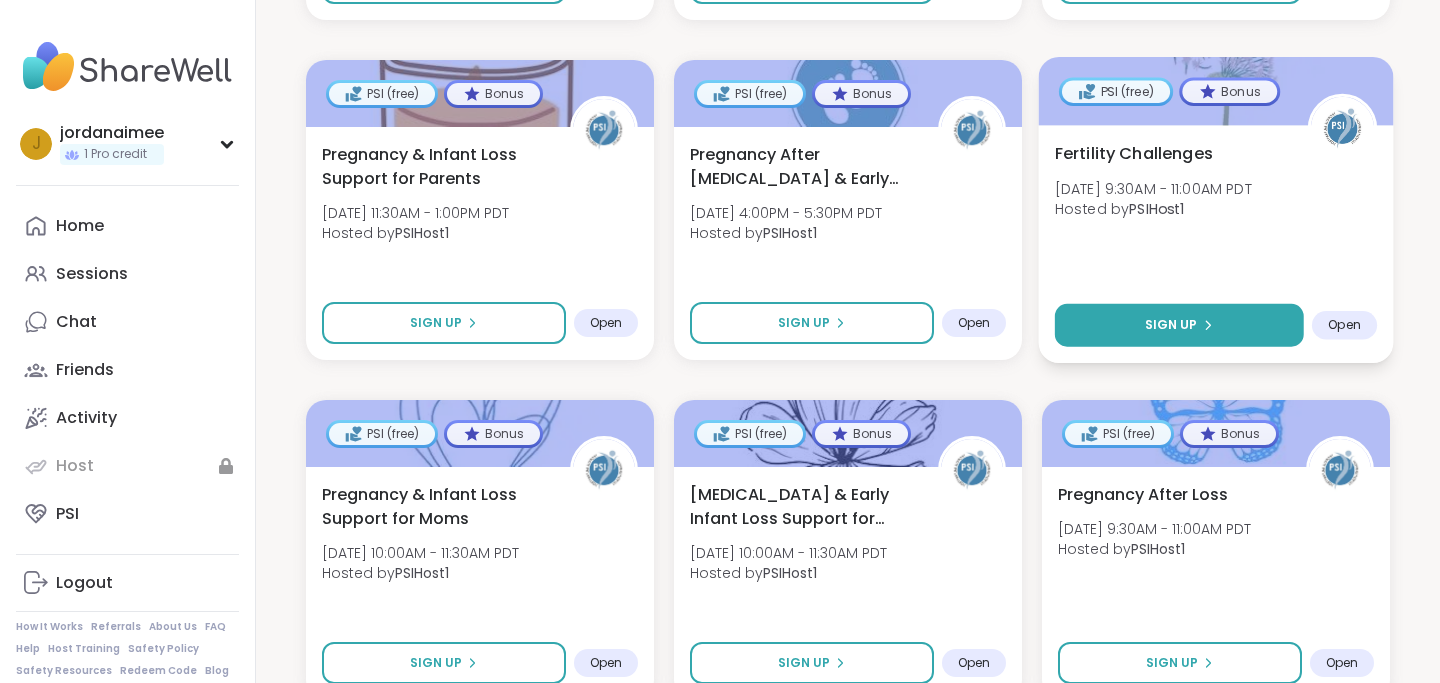 click on "Sign Up" at bounding box center (1179, 325) 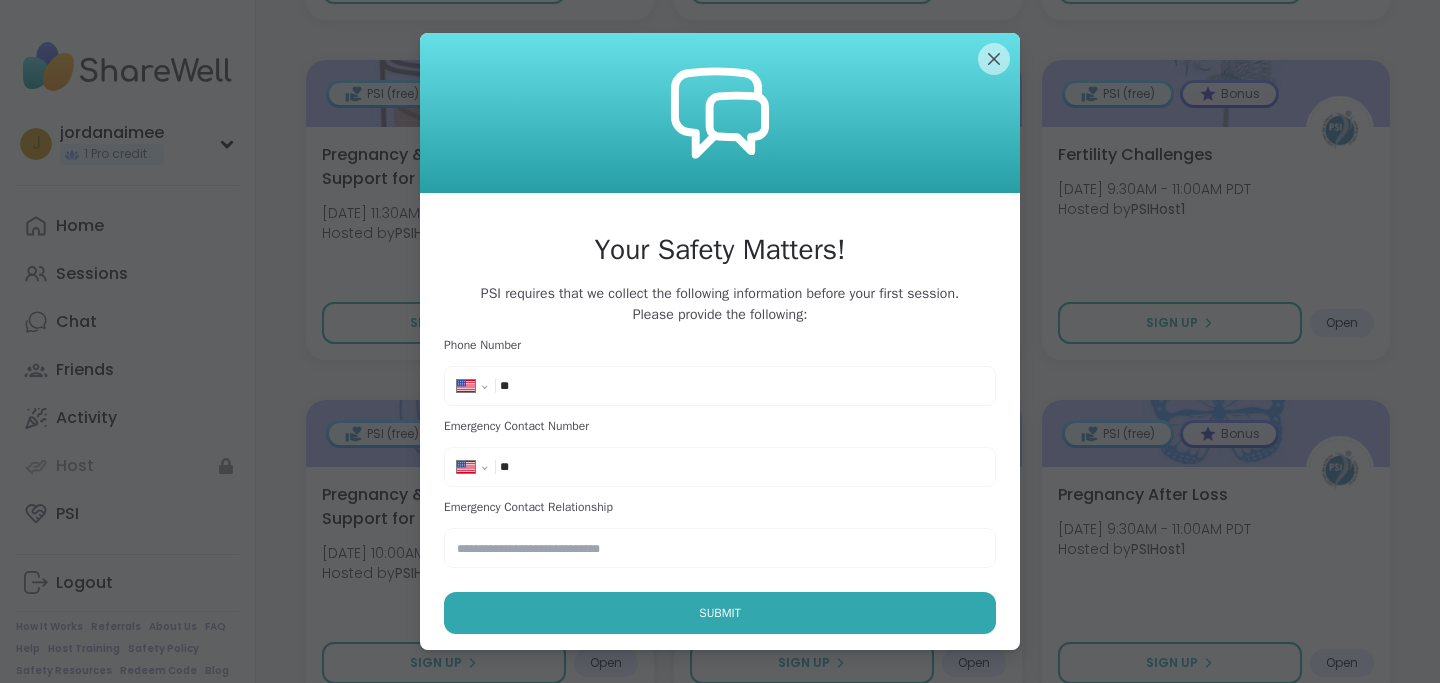 click on "**" at bounding box center (560, 386) 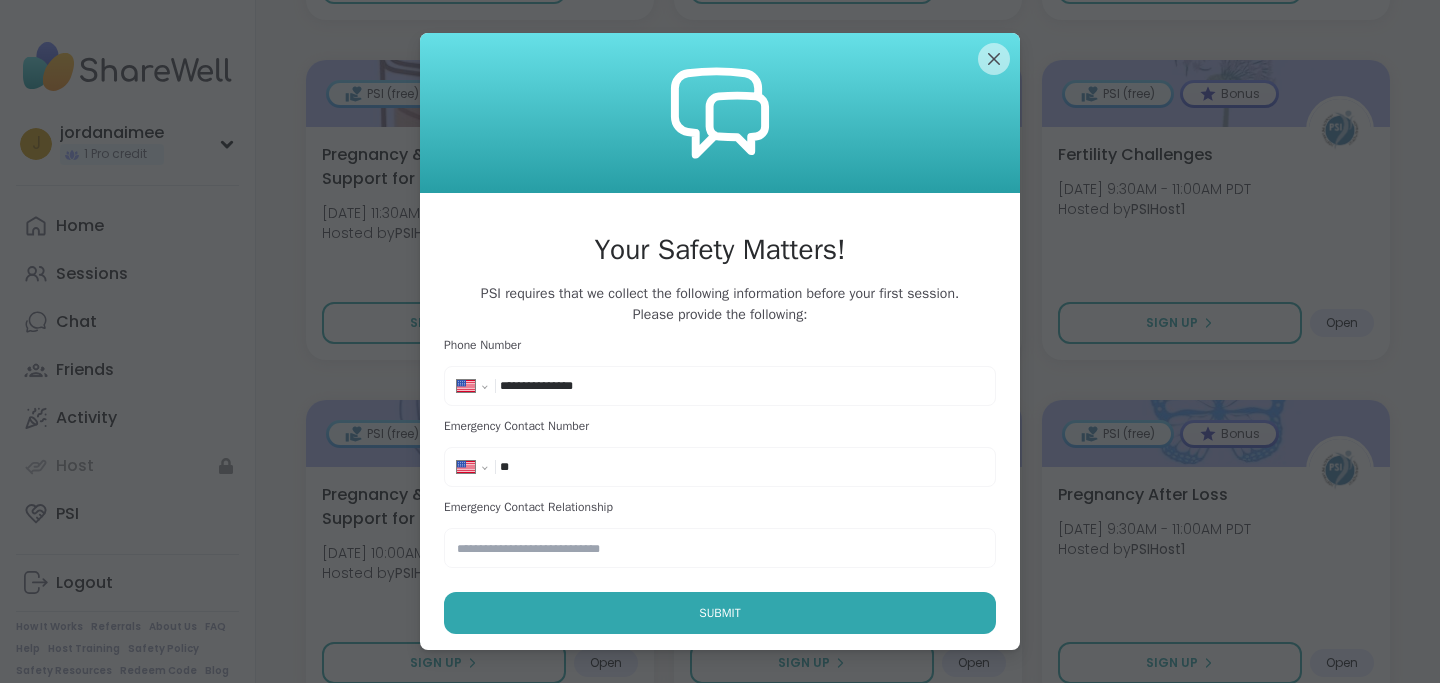 type on "**********" 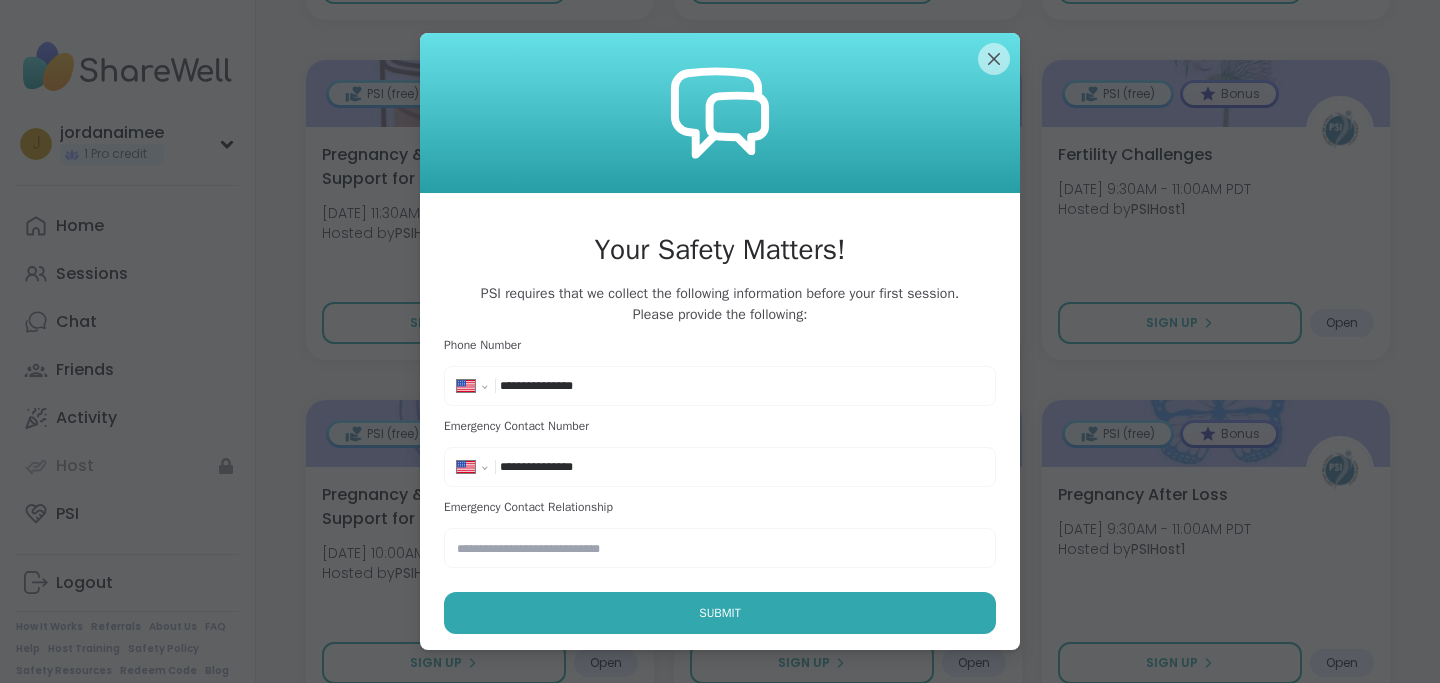 type on "**********" 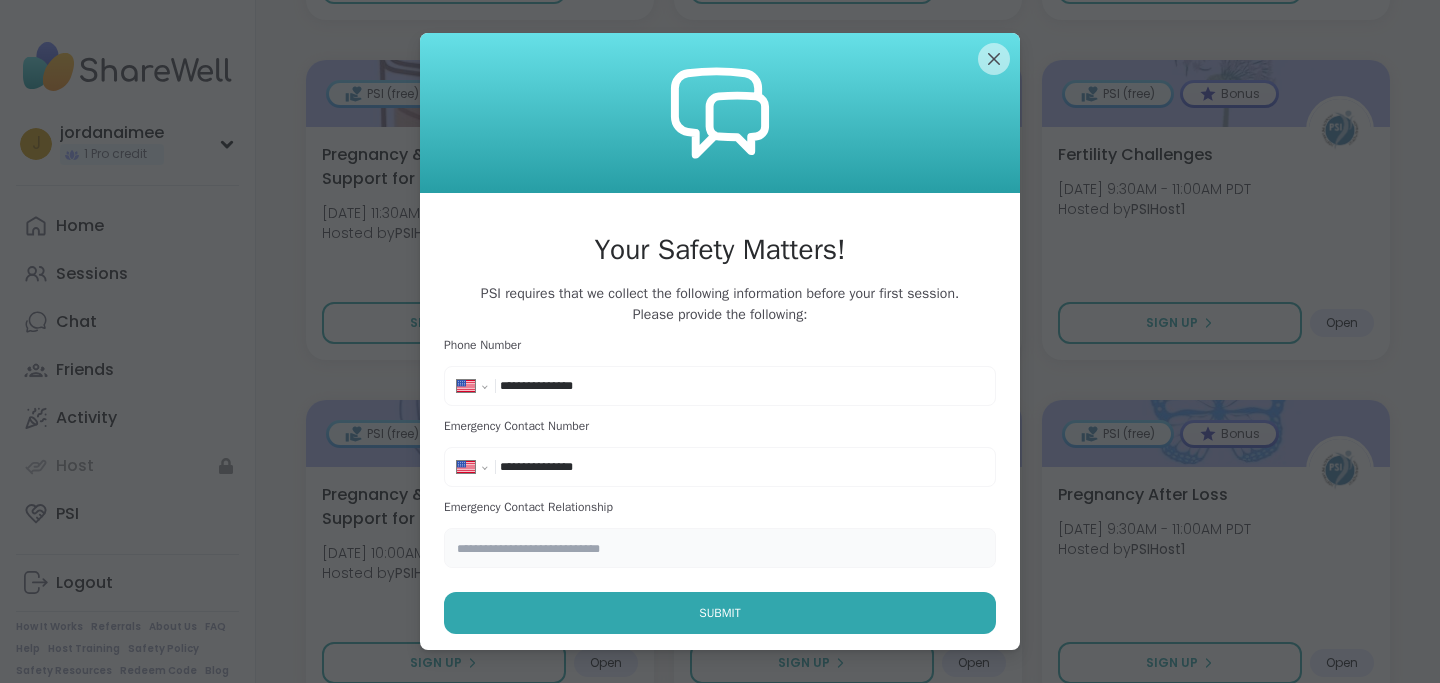 click at bounding box center (720, 548) 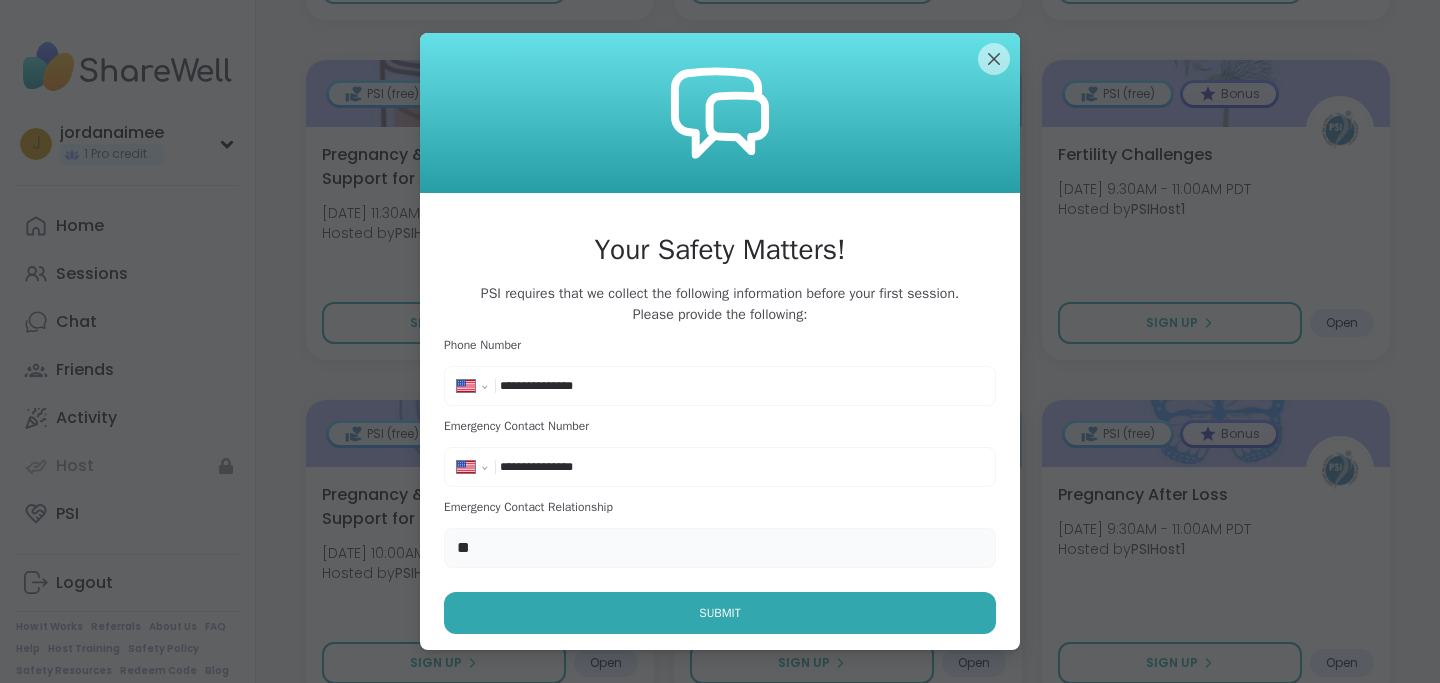 type on "*" 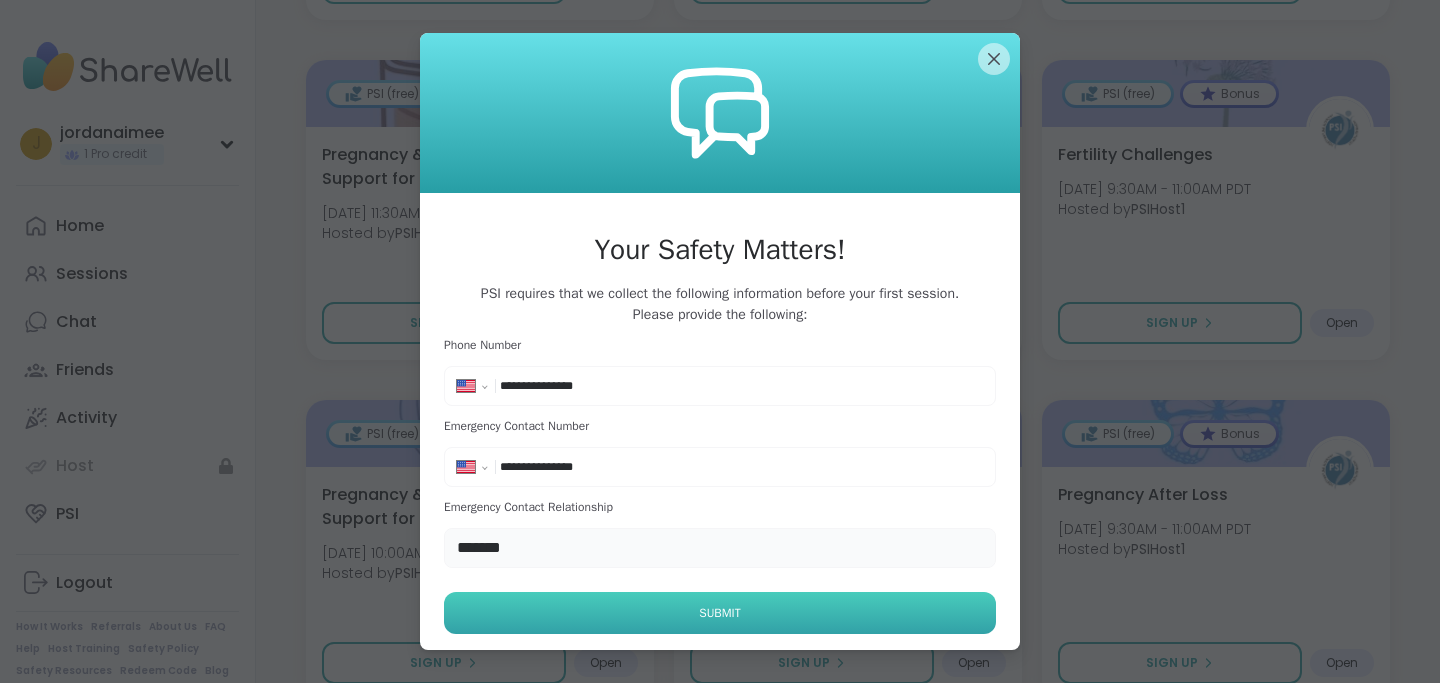 type on "*******" 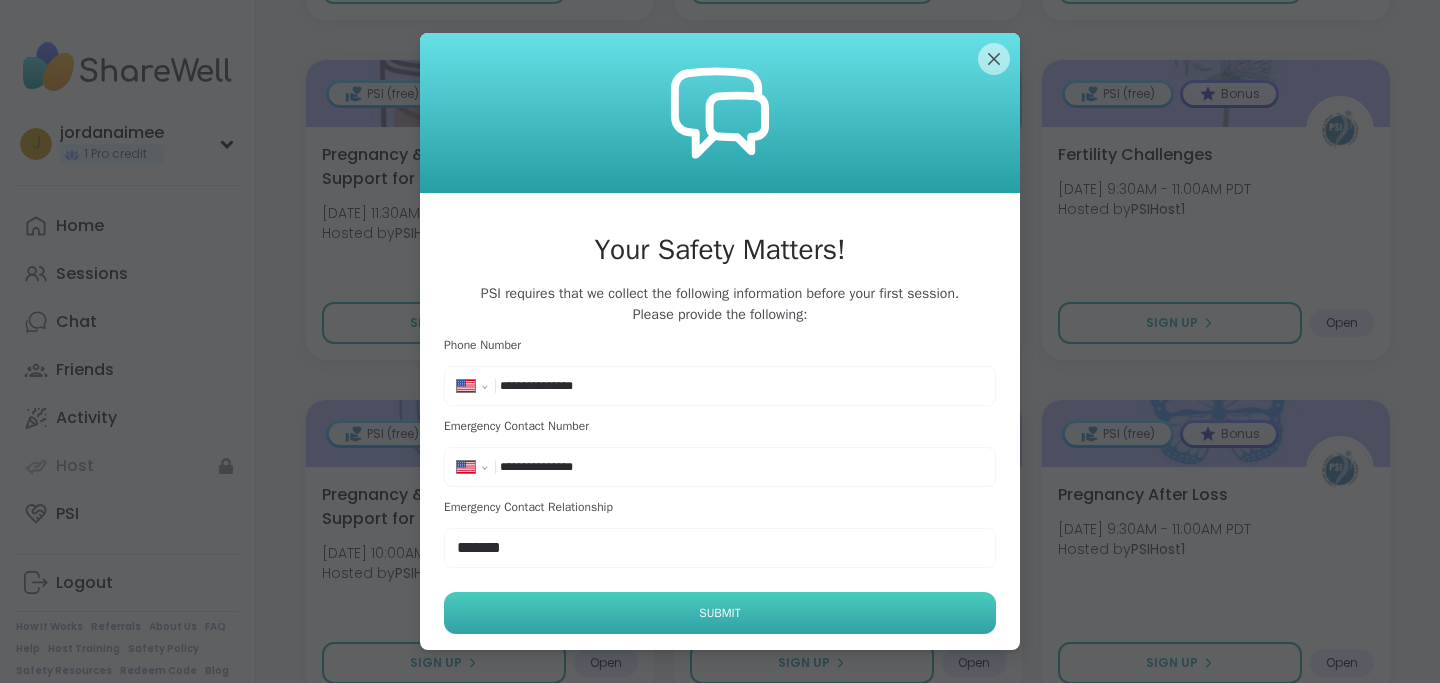 click on "Submit" at bounding box center [720, 613] 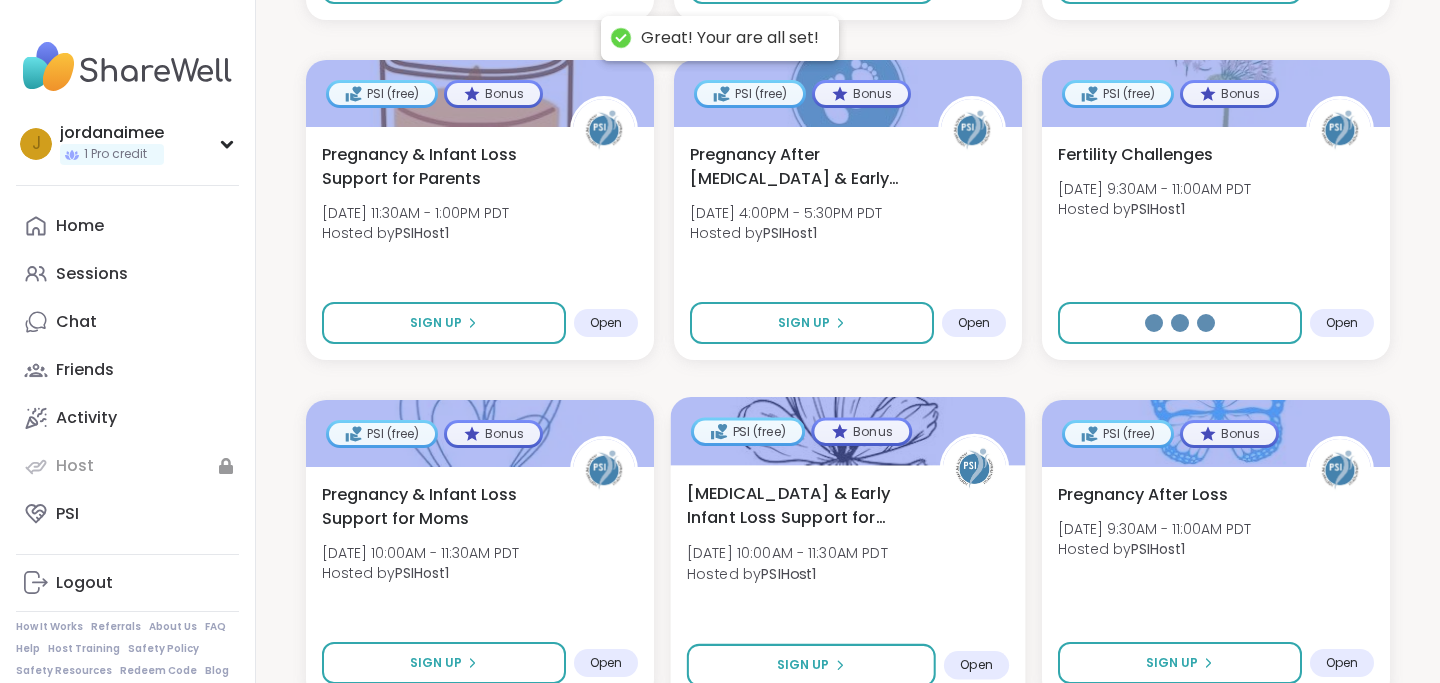 select on "**" 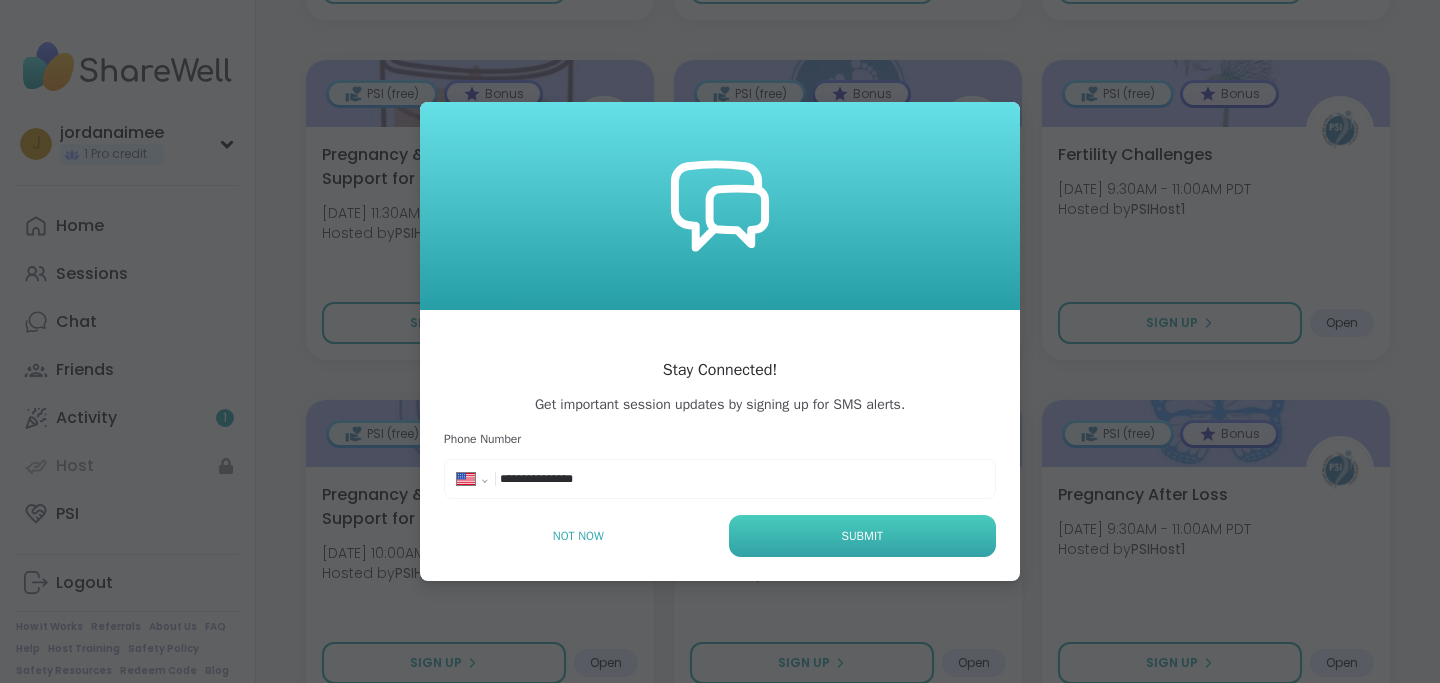 click on "Submit" at bounding box center [862, 536] 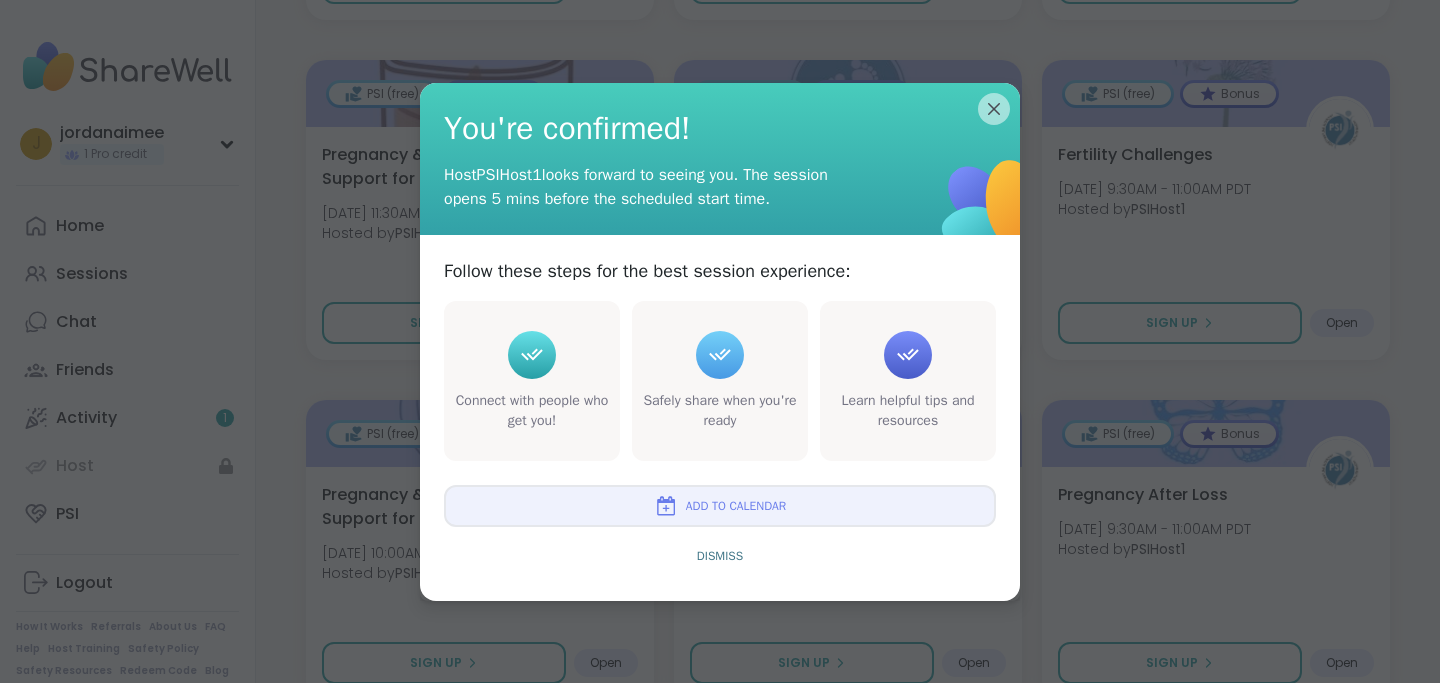 click on "Add to Calendar" at bounding box center [720, 506] 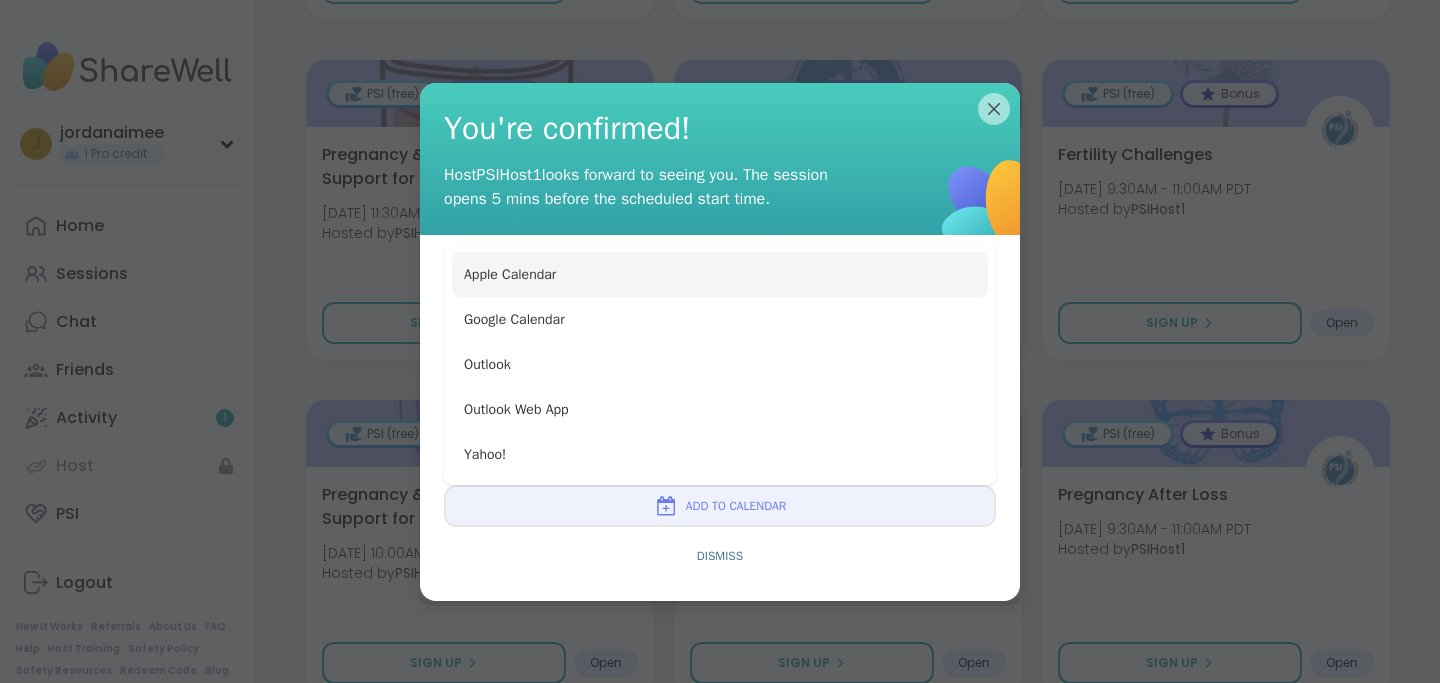 click on "Apple Calendar" at bounding box center (720, 274) 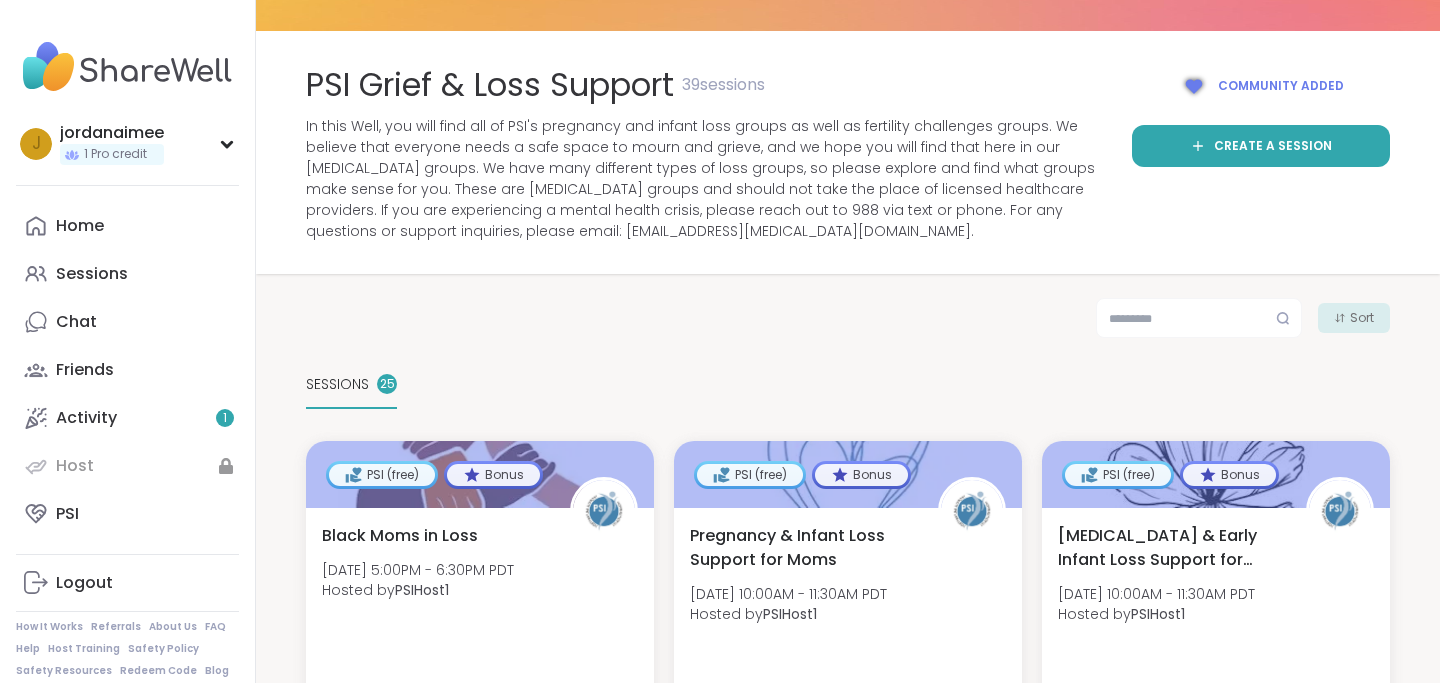 scroll, scrollTop: 0, scrollLeft: 0, axis: both 